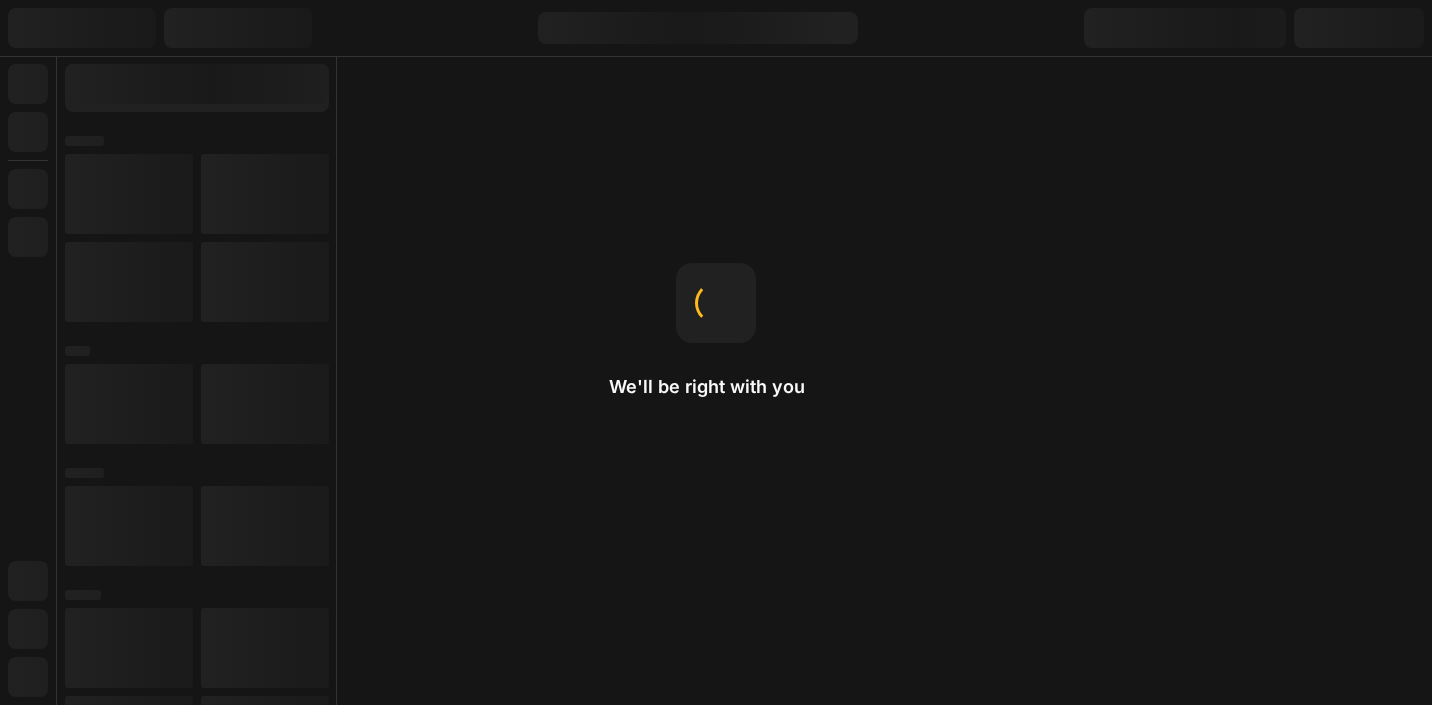 scroll, scrollTop: 0, scrollLeft: 0, axis: both 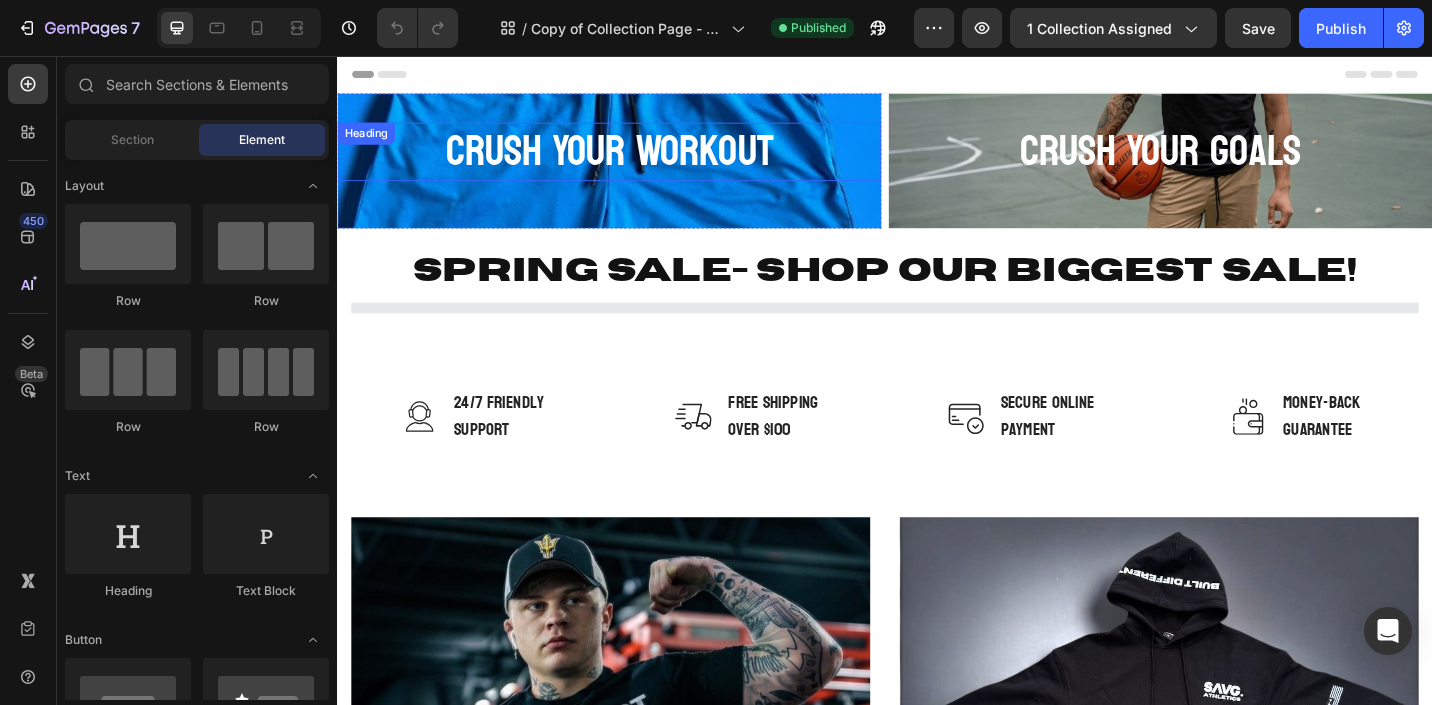 select on "[NUMBER]" 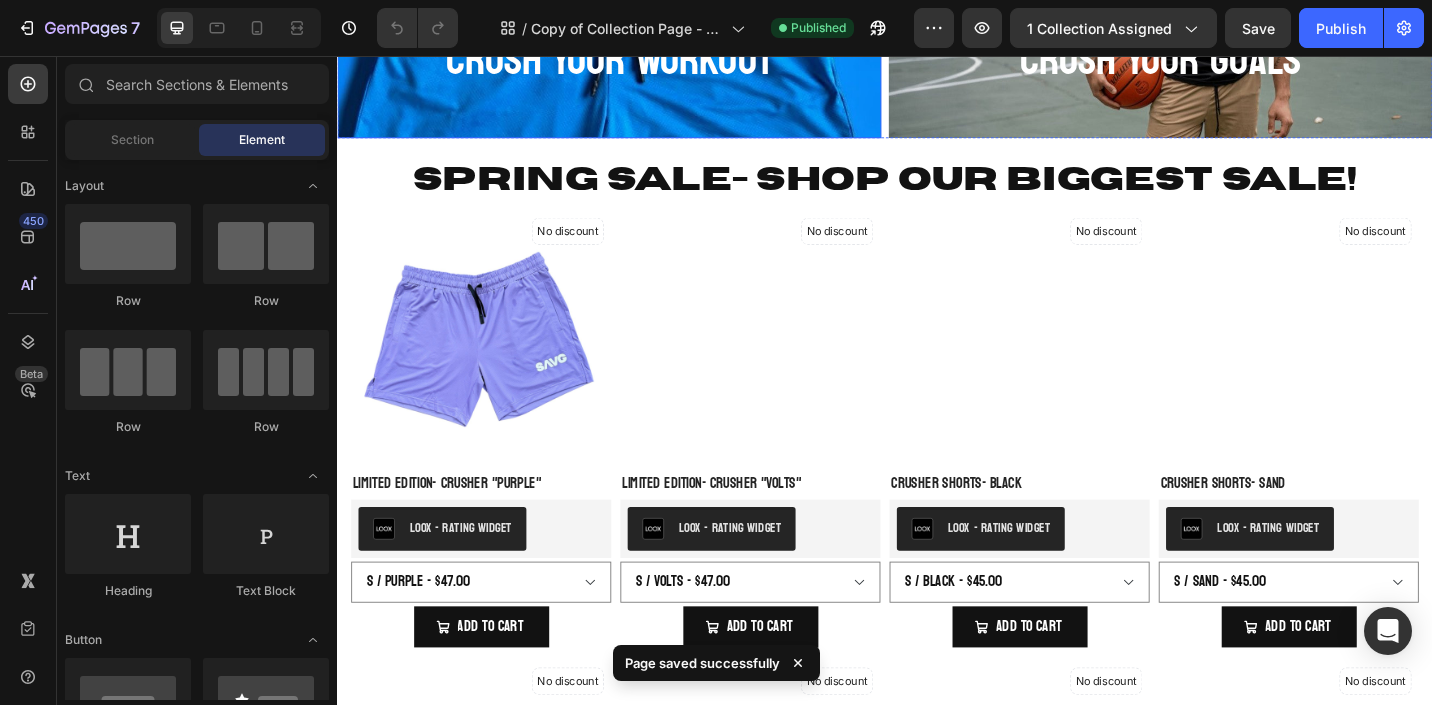 scroll, scrollTop: 0, scrollLeft: 0, axis: both 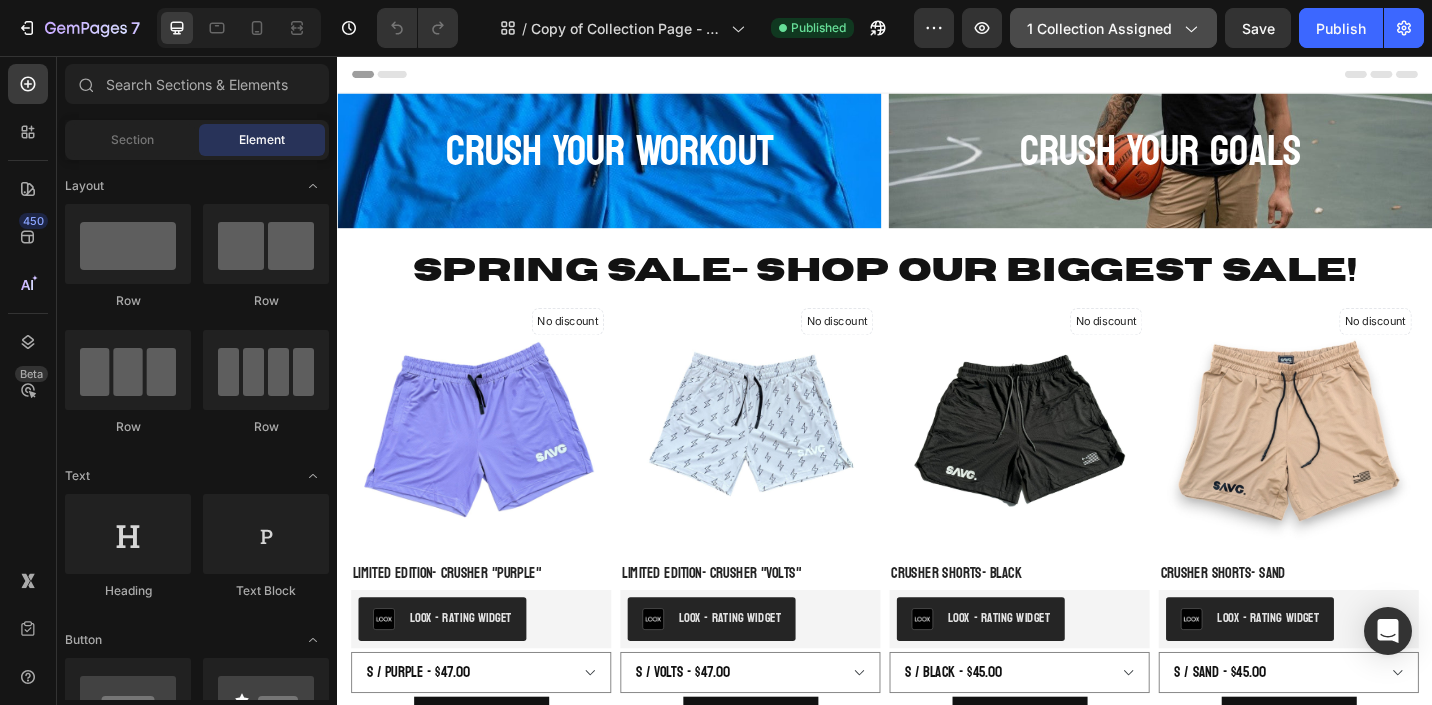click on "1 collection assigned" at bounding box center [1113, 28] 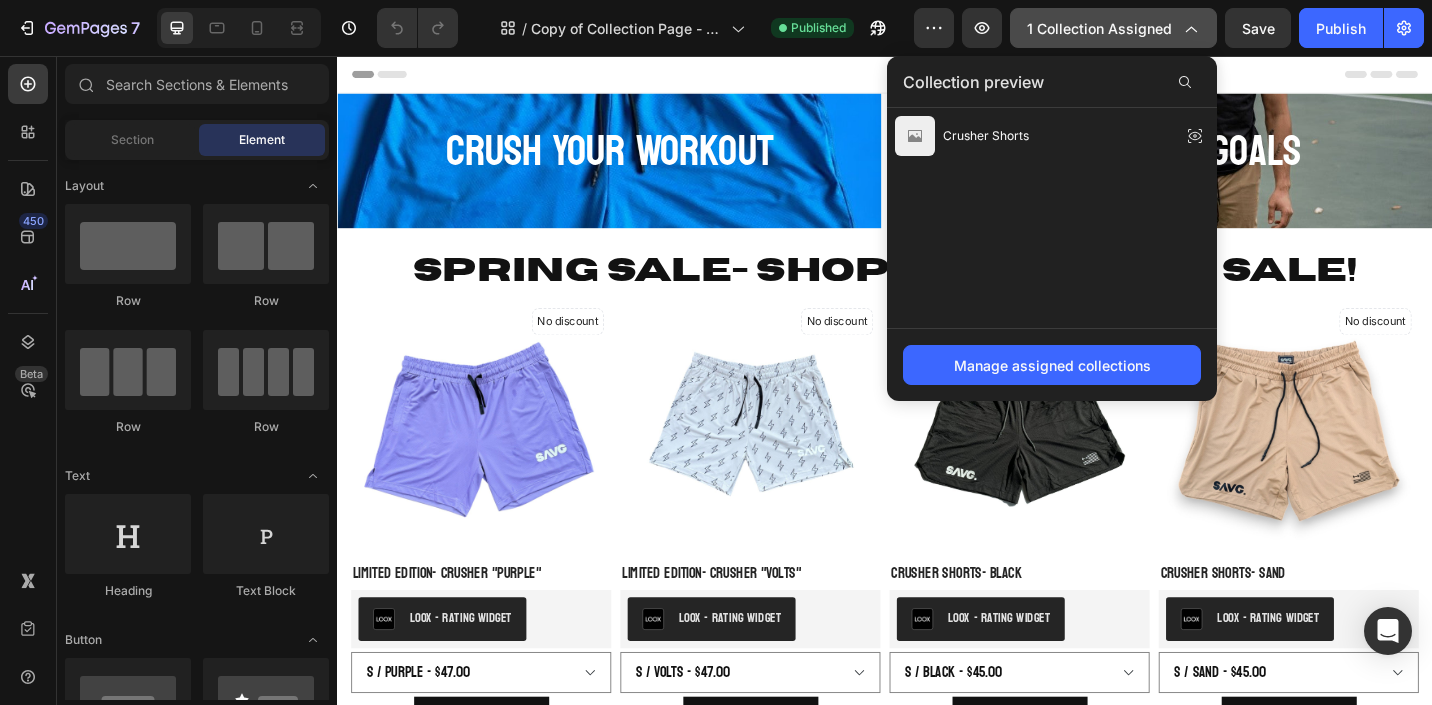click on "1 collection assigned" 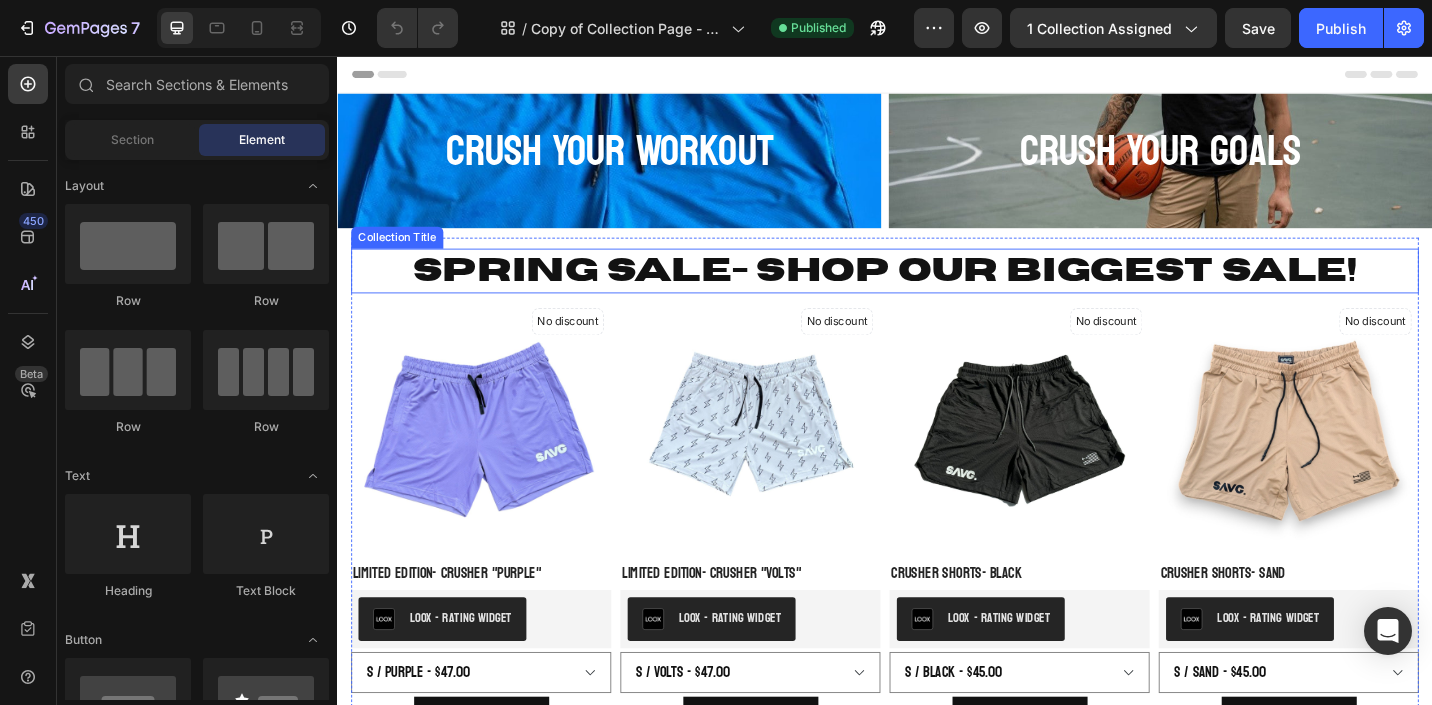 click on "Spring Sale- Shop our Biggest Sale!" at bounding box center (937, 292) 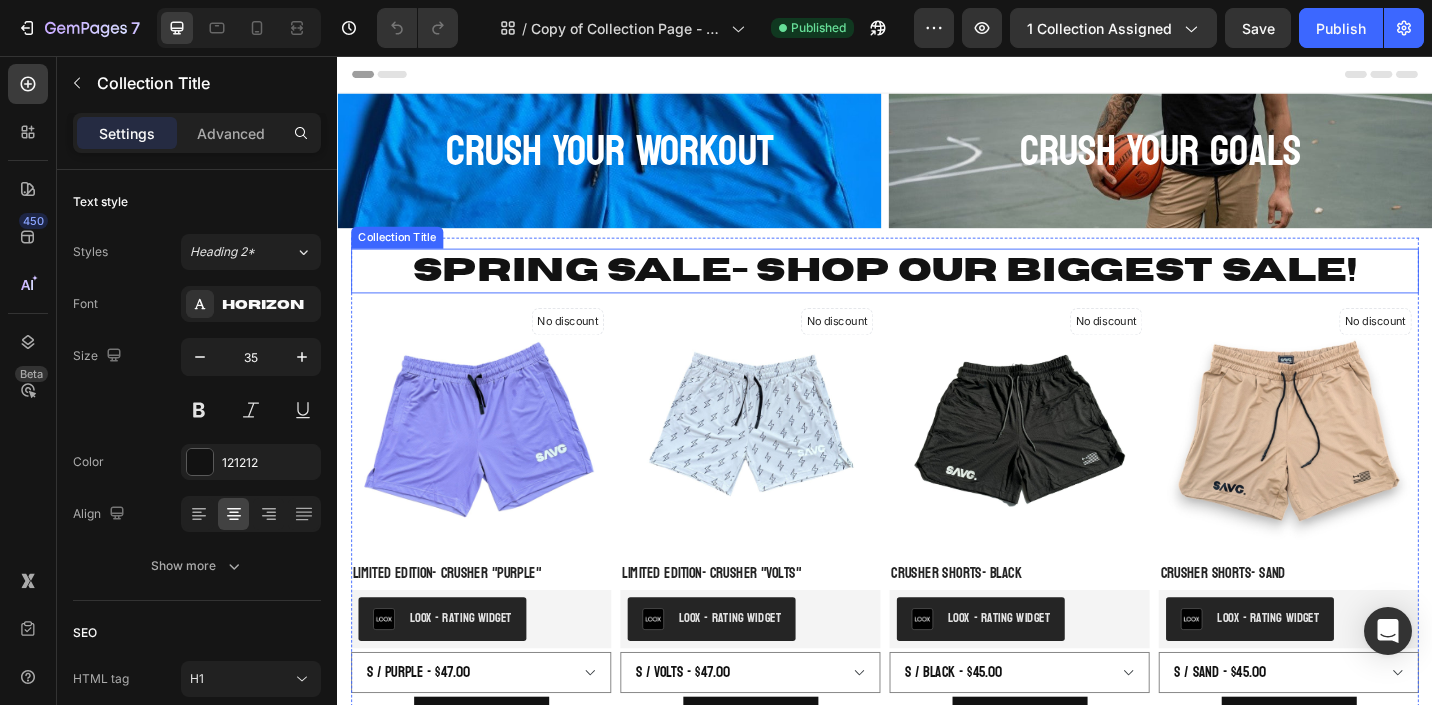 click on "Spring Sale- Shop our Biggest Sale!" at bounding box center [937, 292] 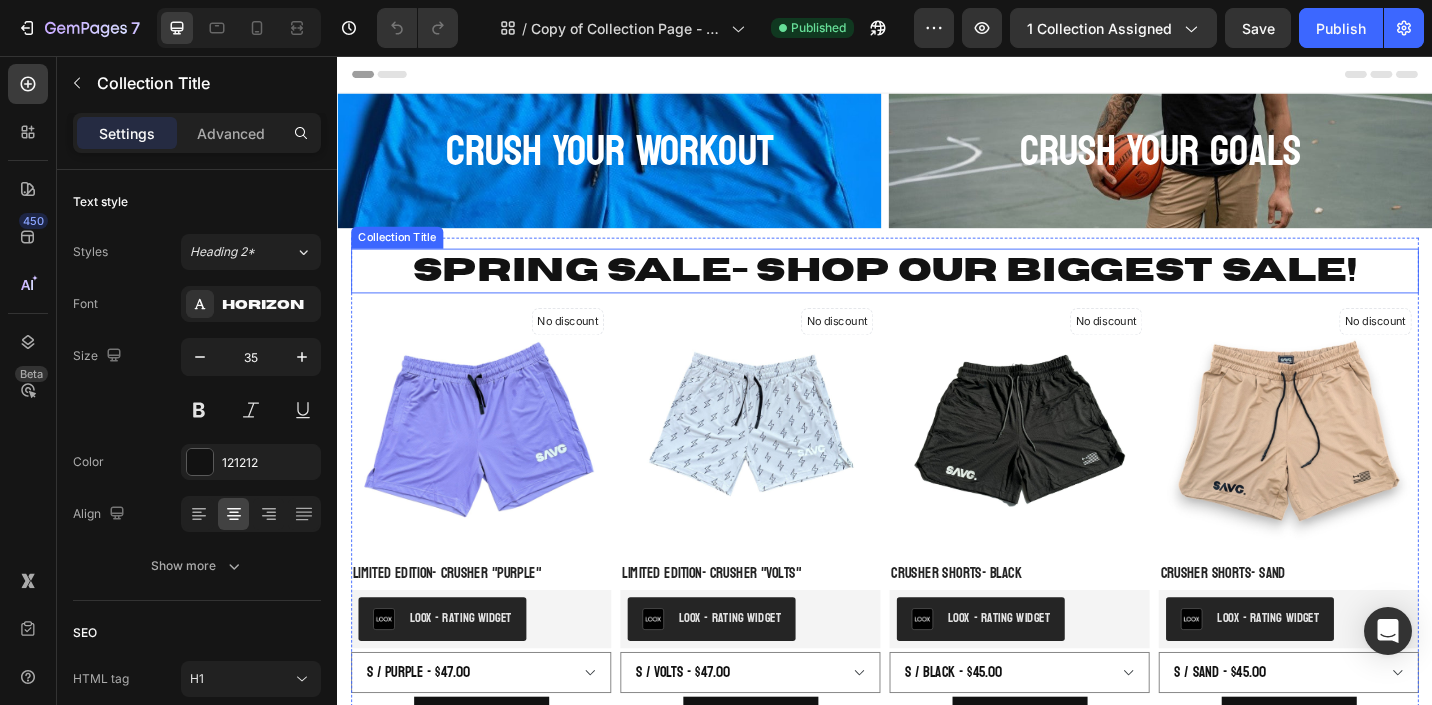 click on "Spring Sale- Shop our Biggest Sale!" at bounding box center (937, 292) 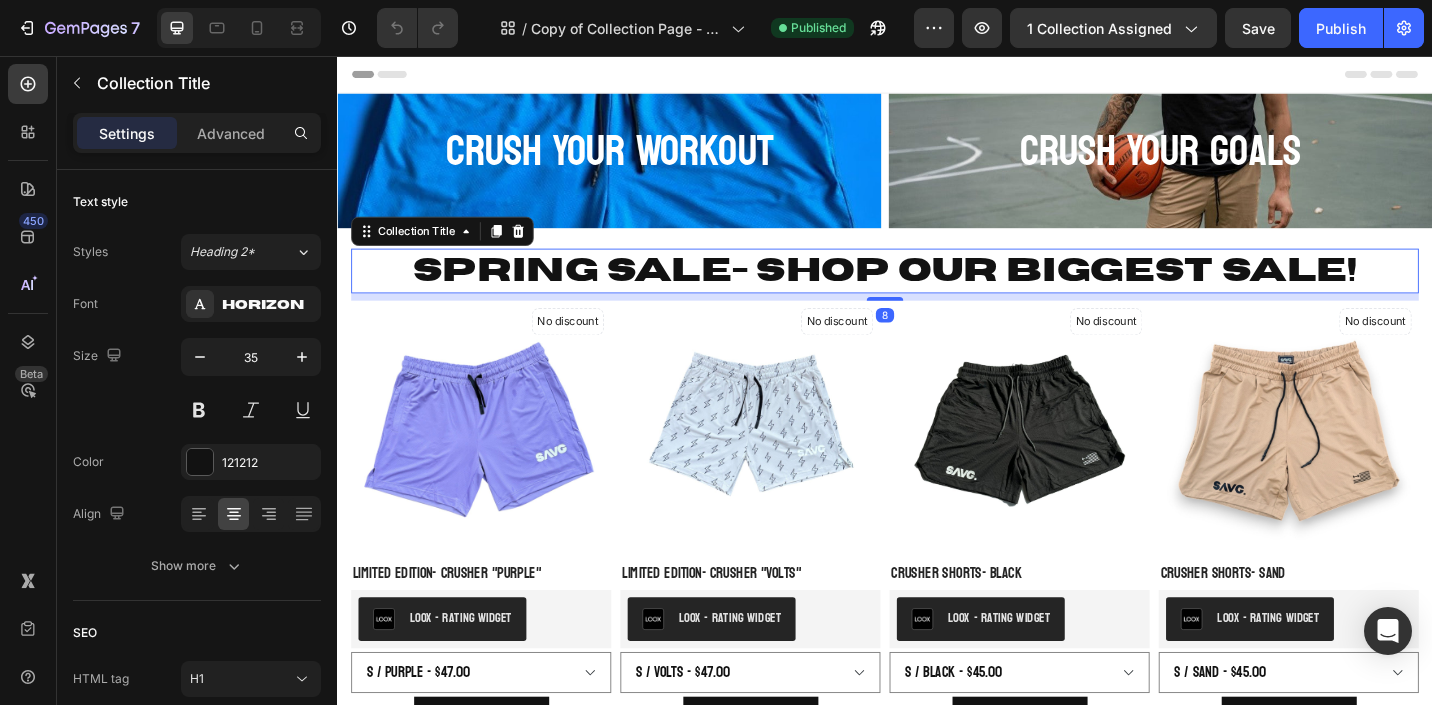 click on "Spring Sale- Shop our Biggest Sale!" at bounding box center (937, 292) 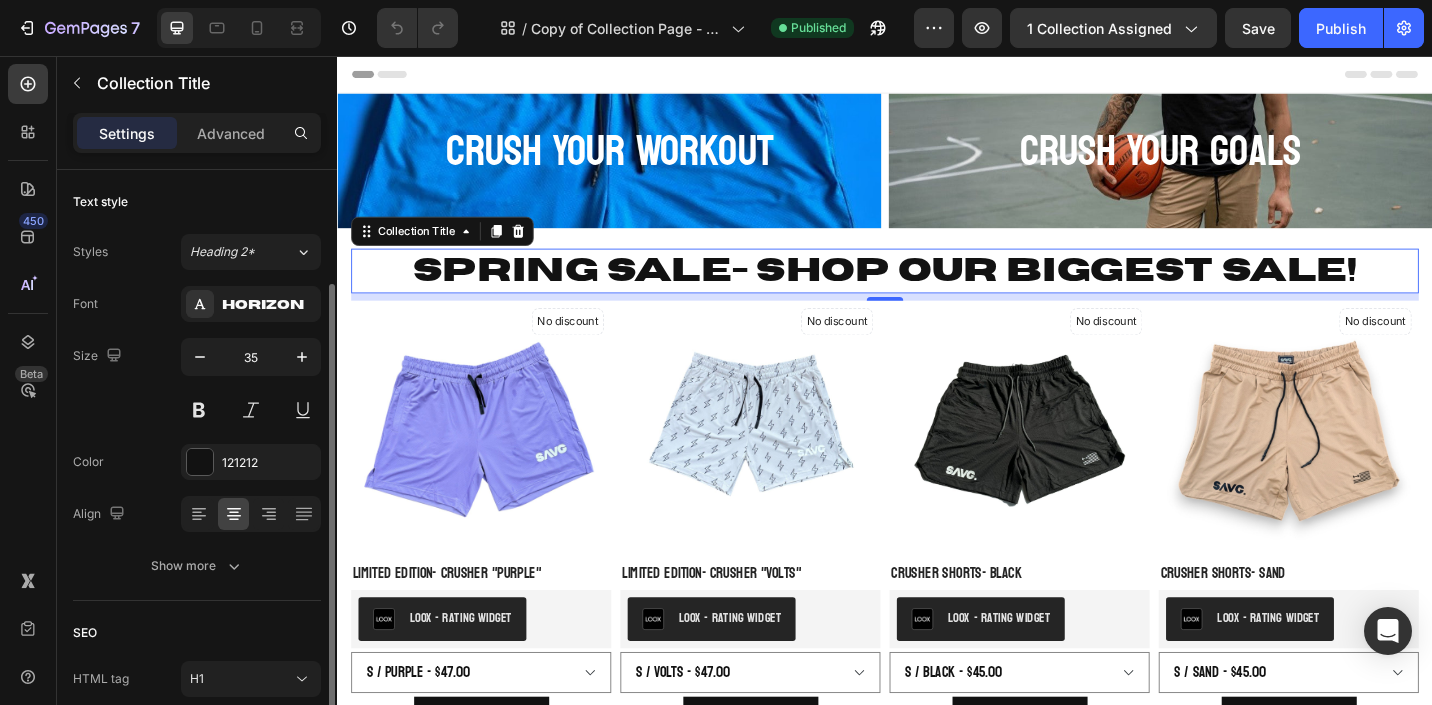 scroll, scrollTop: 88, scrollLeft: 0, axis: vertical 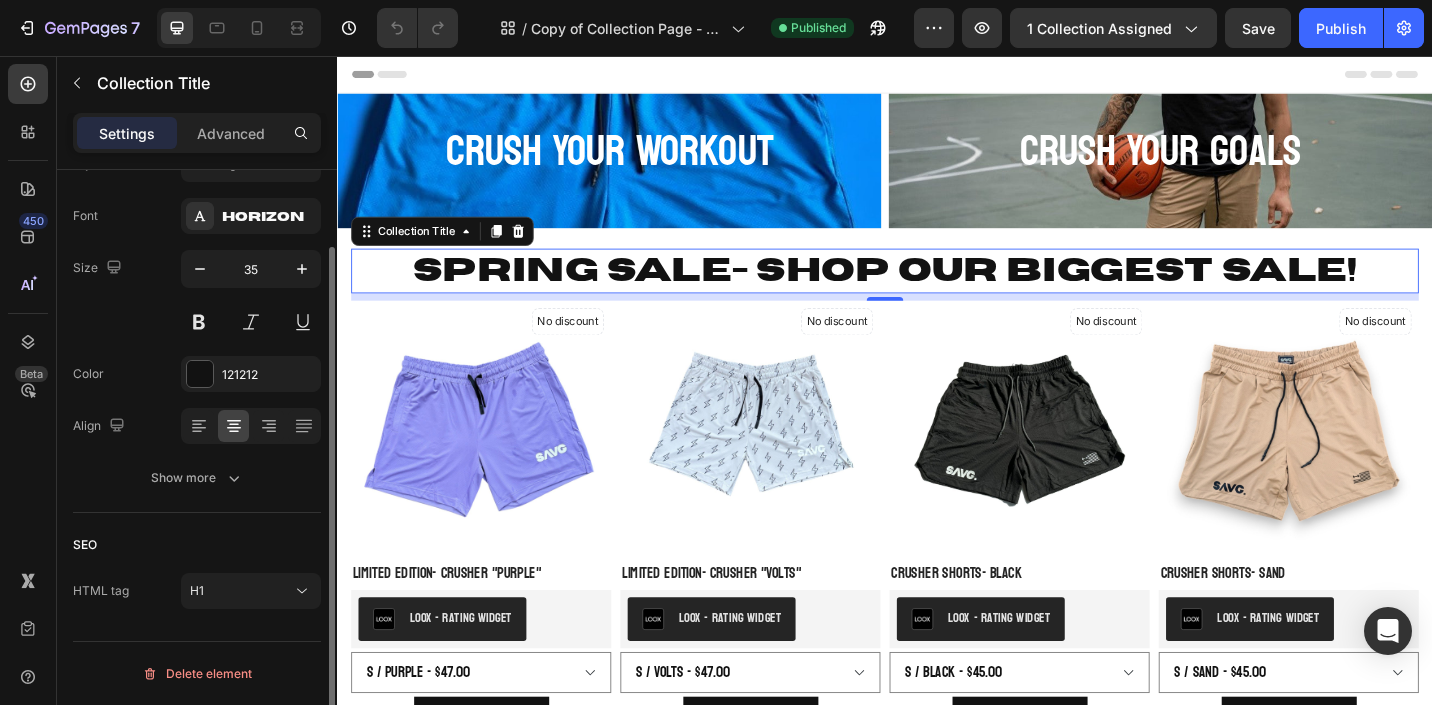click on "Spring Sale- Shop our Biggest Sale!" at bounding box center [937, 292] 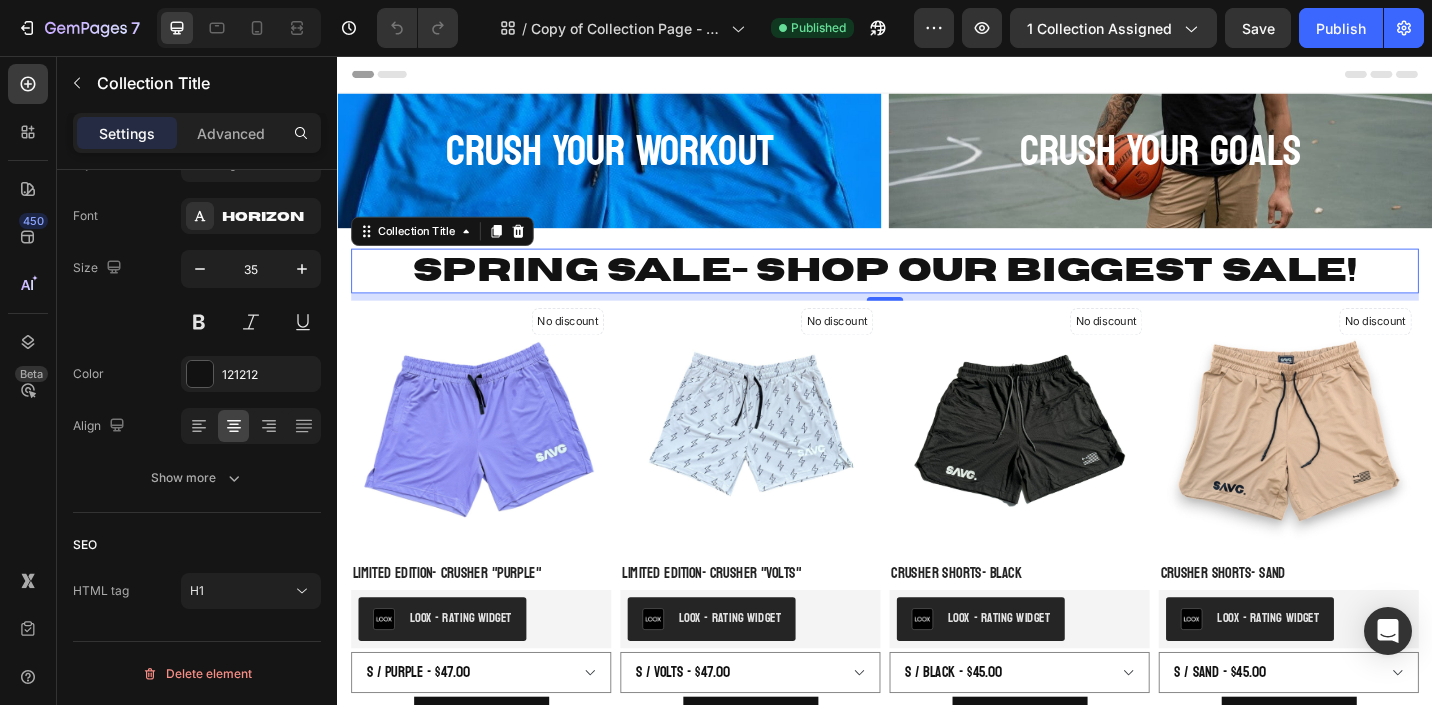 click on "Spring Sale- Shop our Biggest Sale!" at bounding box center [937, 292] 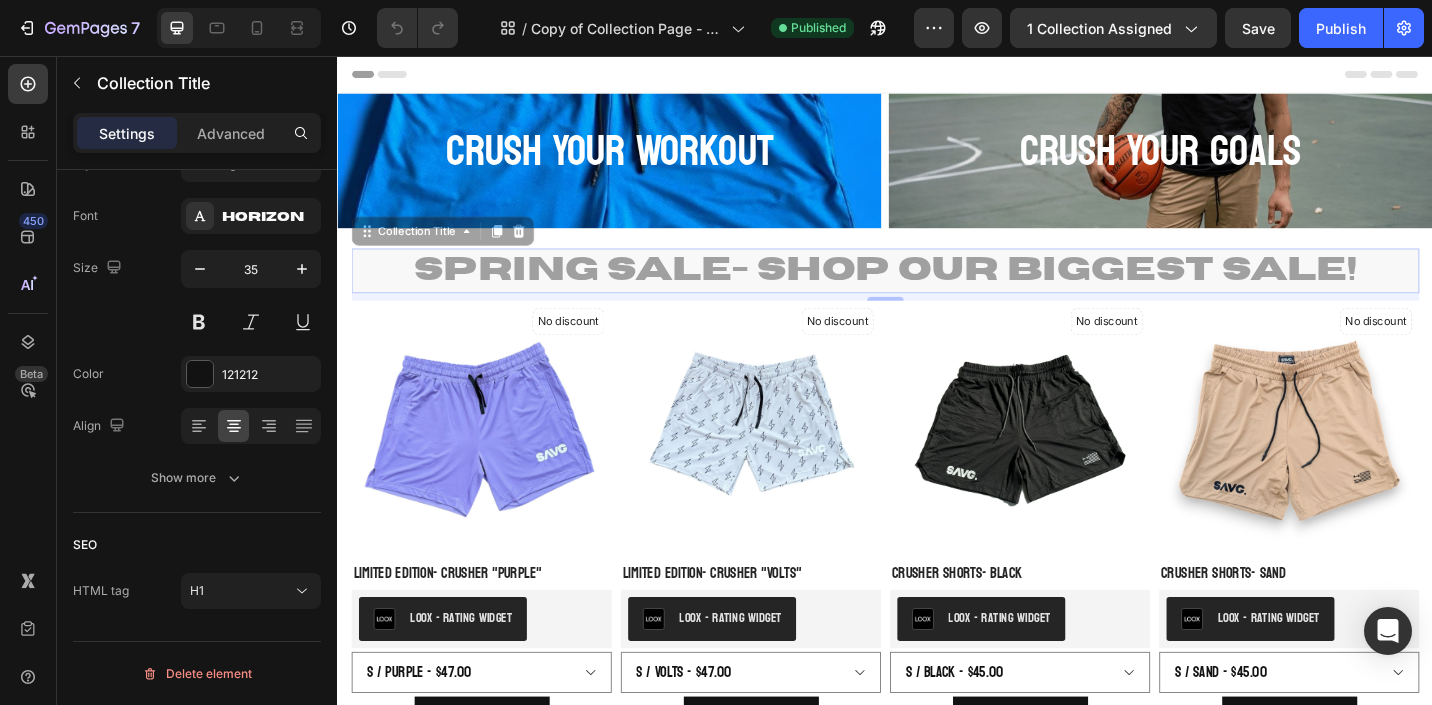 drag, startPoint x: 1444, startPoint y: 284, endPoint x: 1350, endPoint y: 287, distance: 94.04786 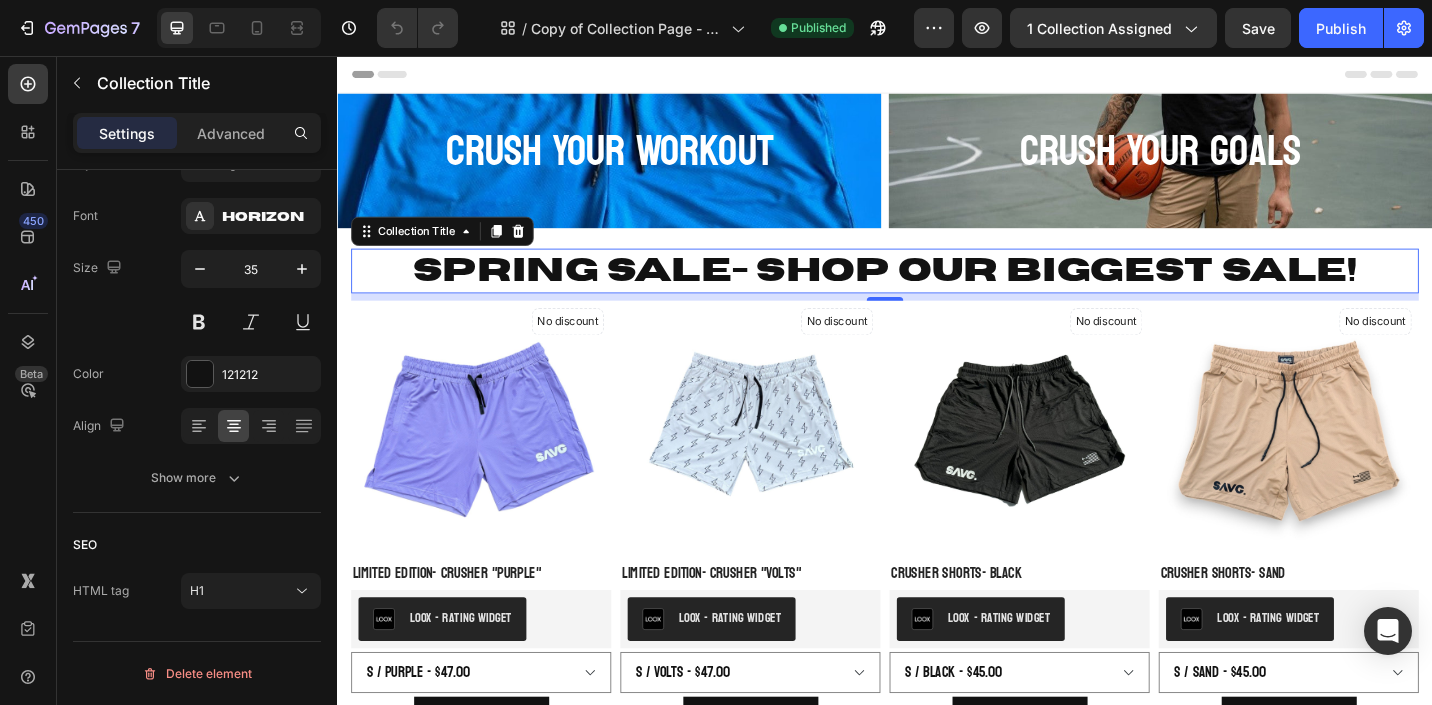 click on "Spring Sale- Shop our Biggest Sale!" at bounding box center [937, 292] 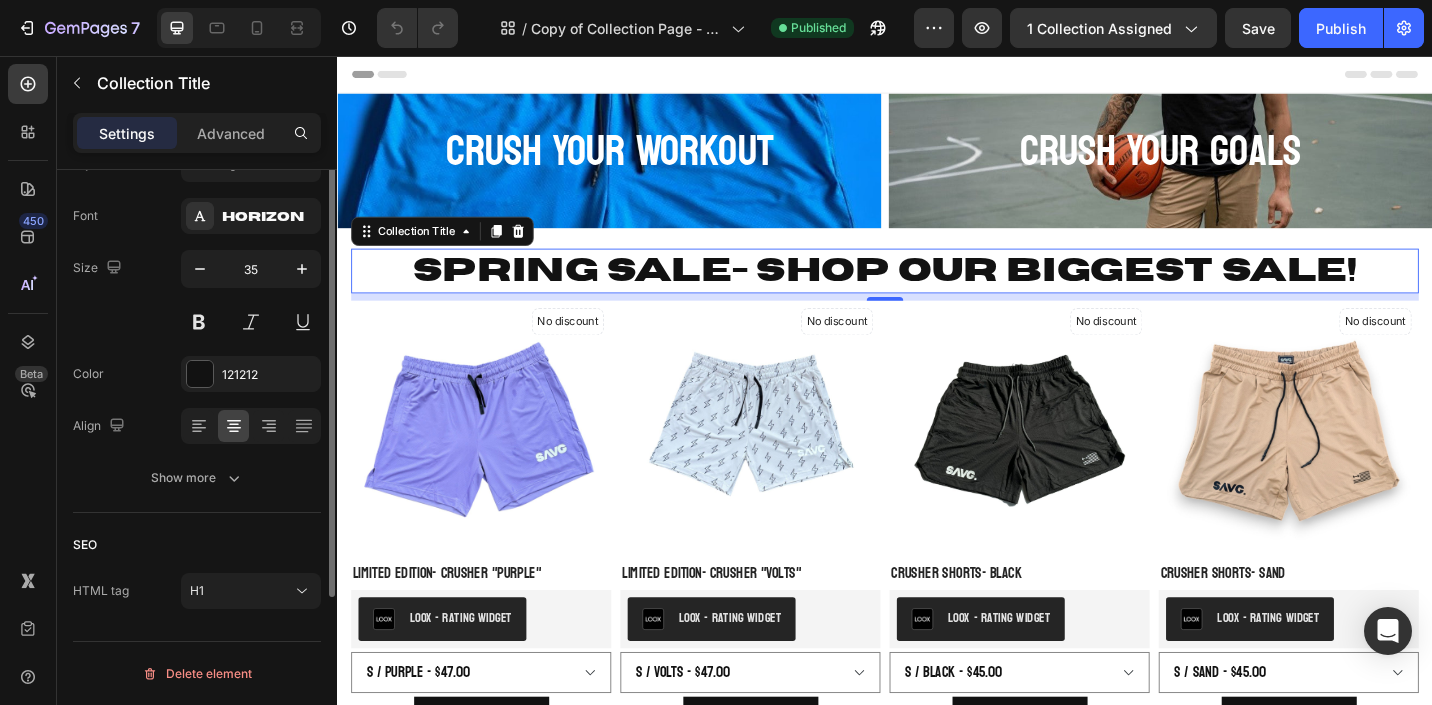 scroll, scrollTop: 0, scrollLeft: 0, axis: both 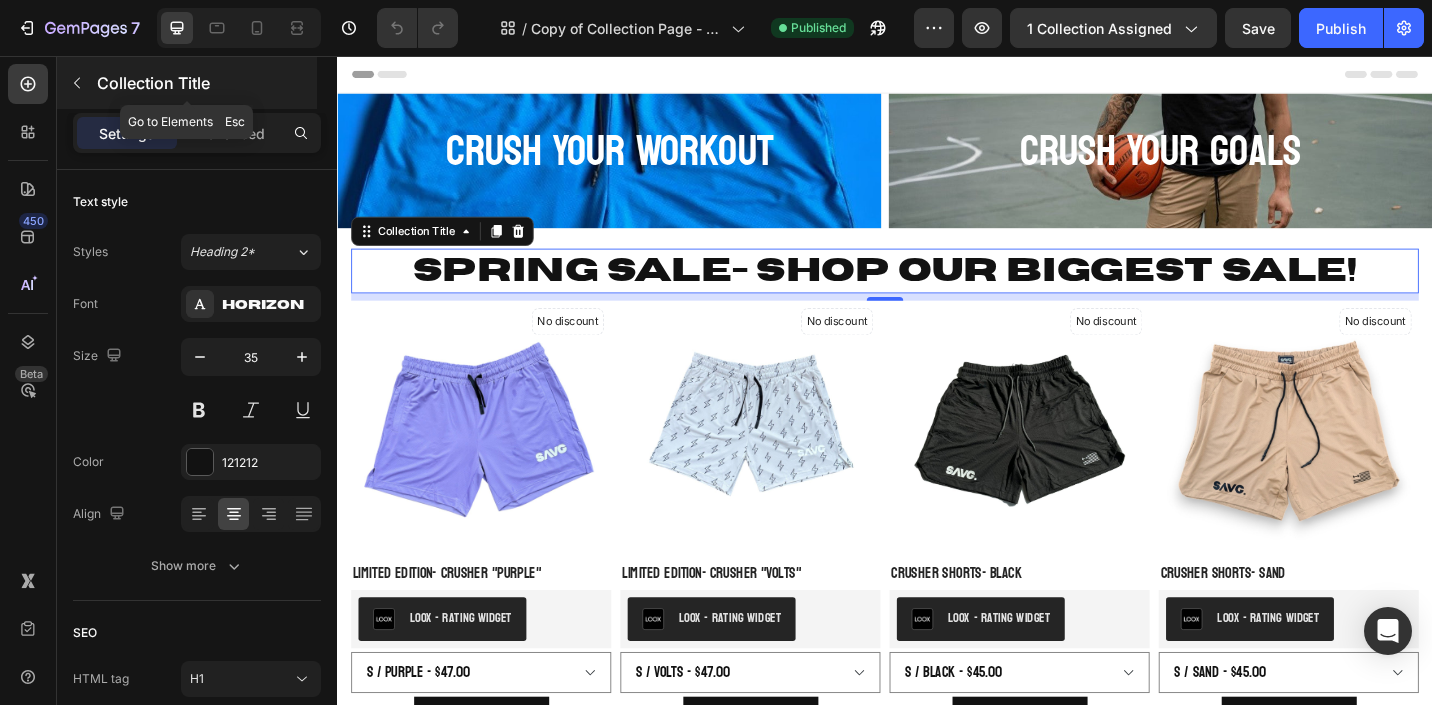 click 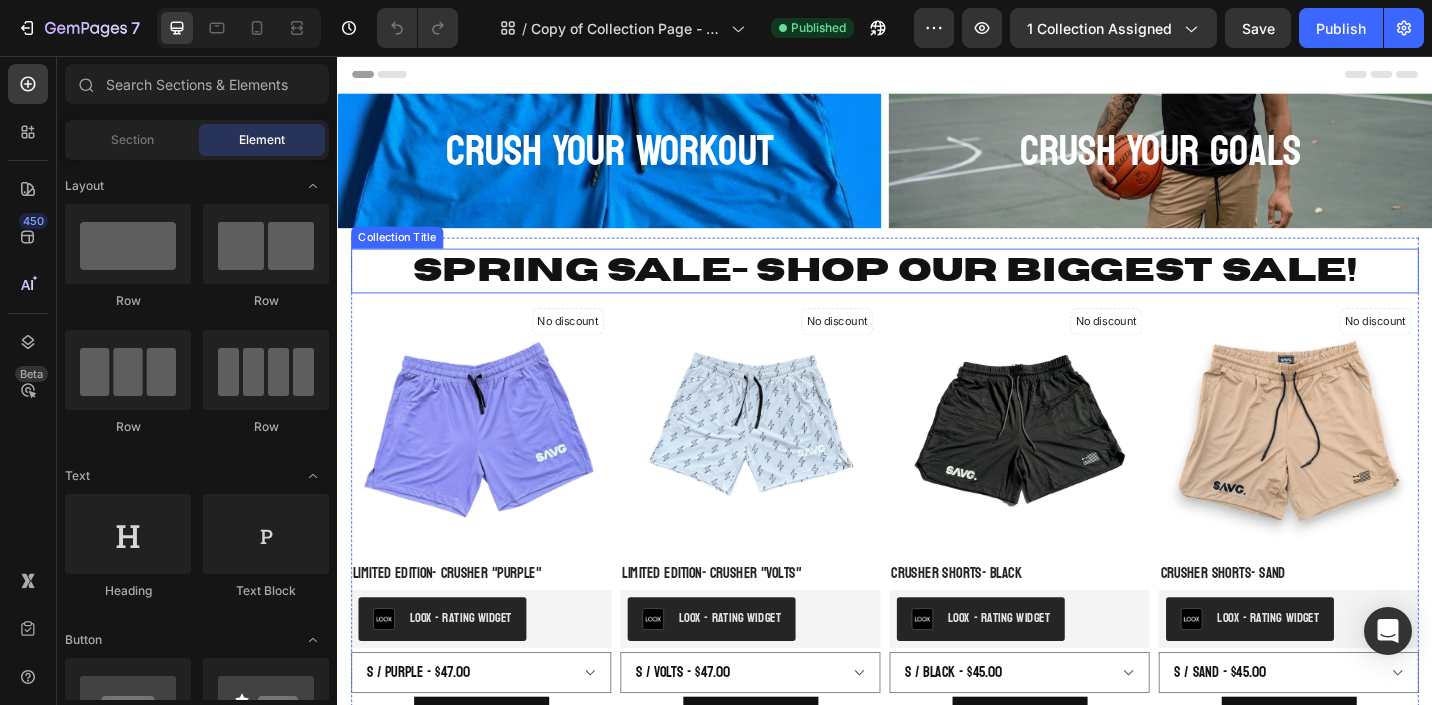 click on "Spring Sale- Shop our Biggest Sale!" at bounding box center [937, 292] 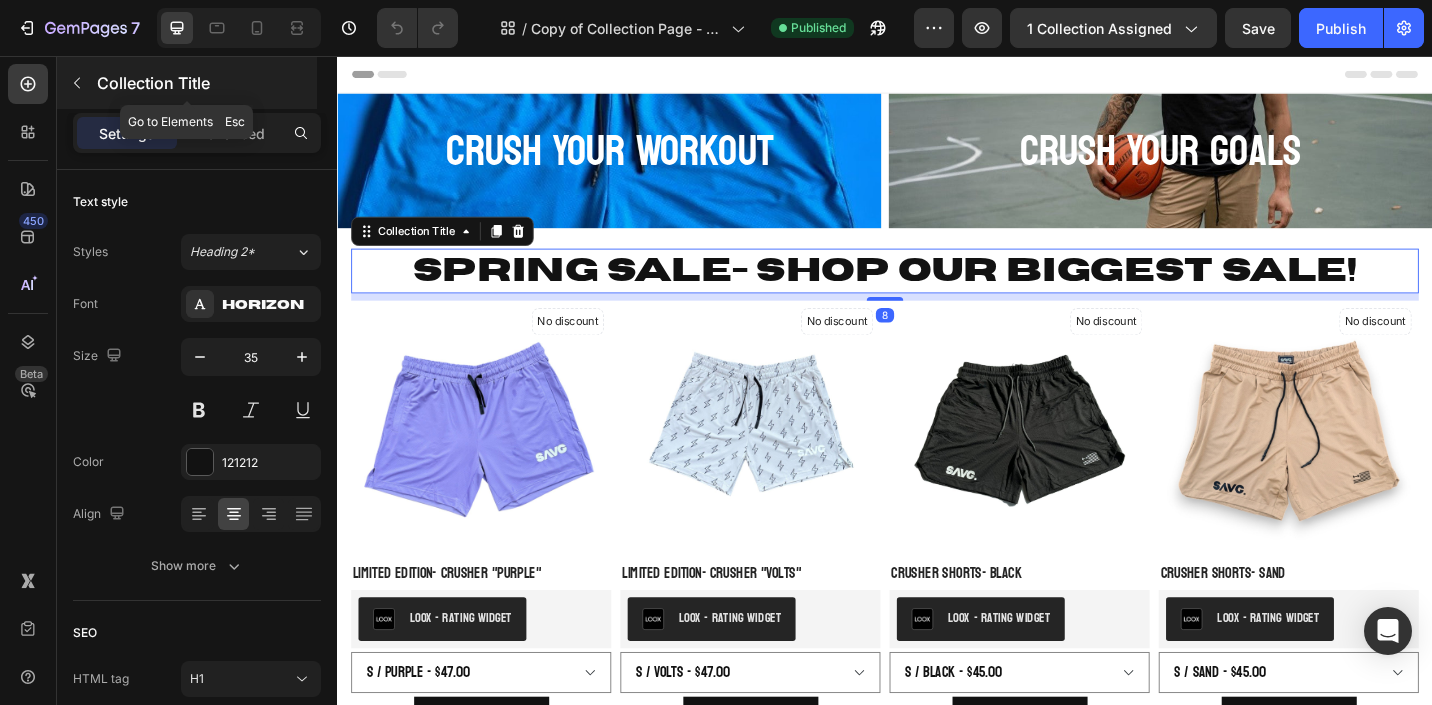 click at bounding box center [77, 83] 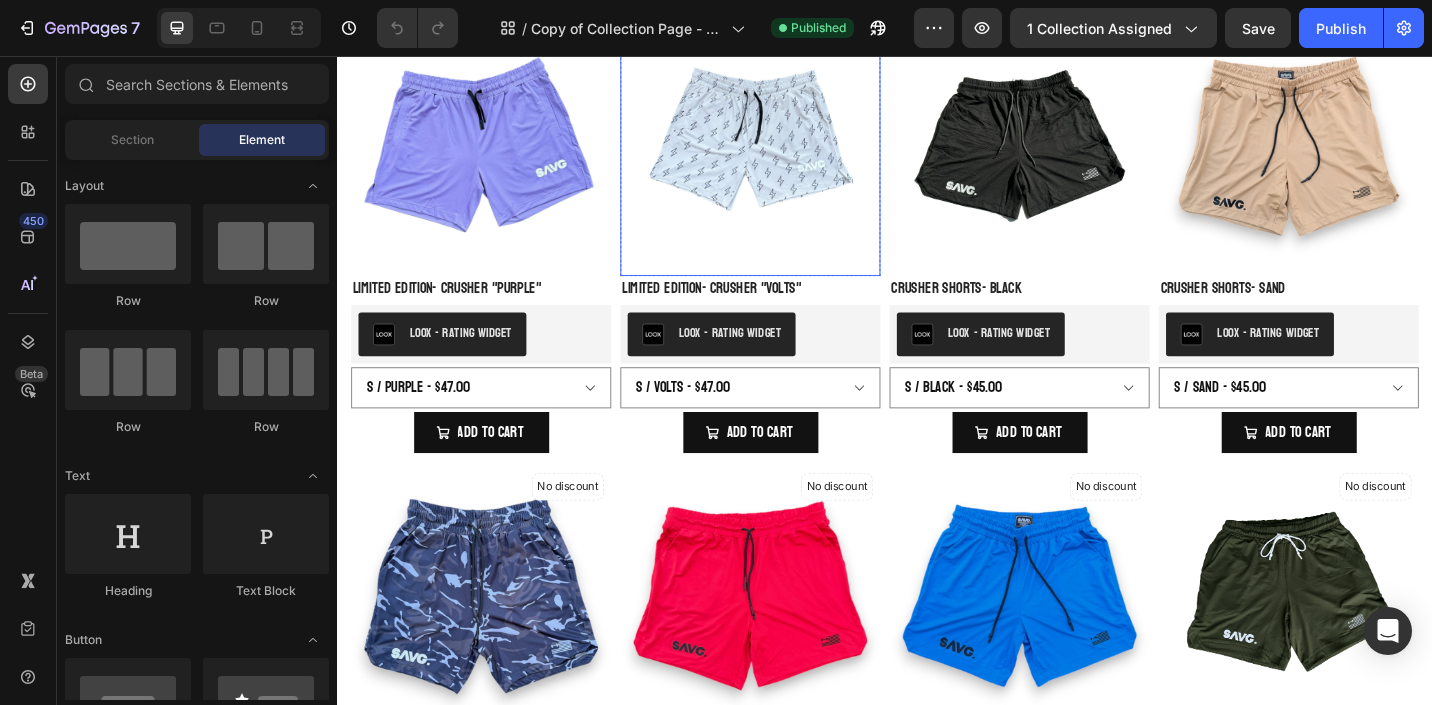 scroll, scrollTop: 0, scrollLeft: 0, axis: both 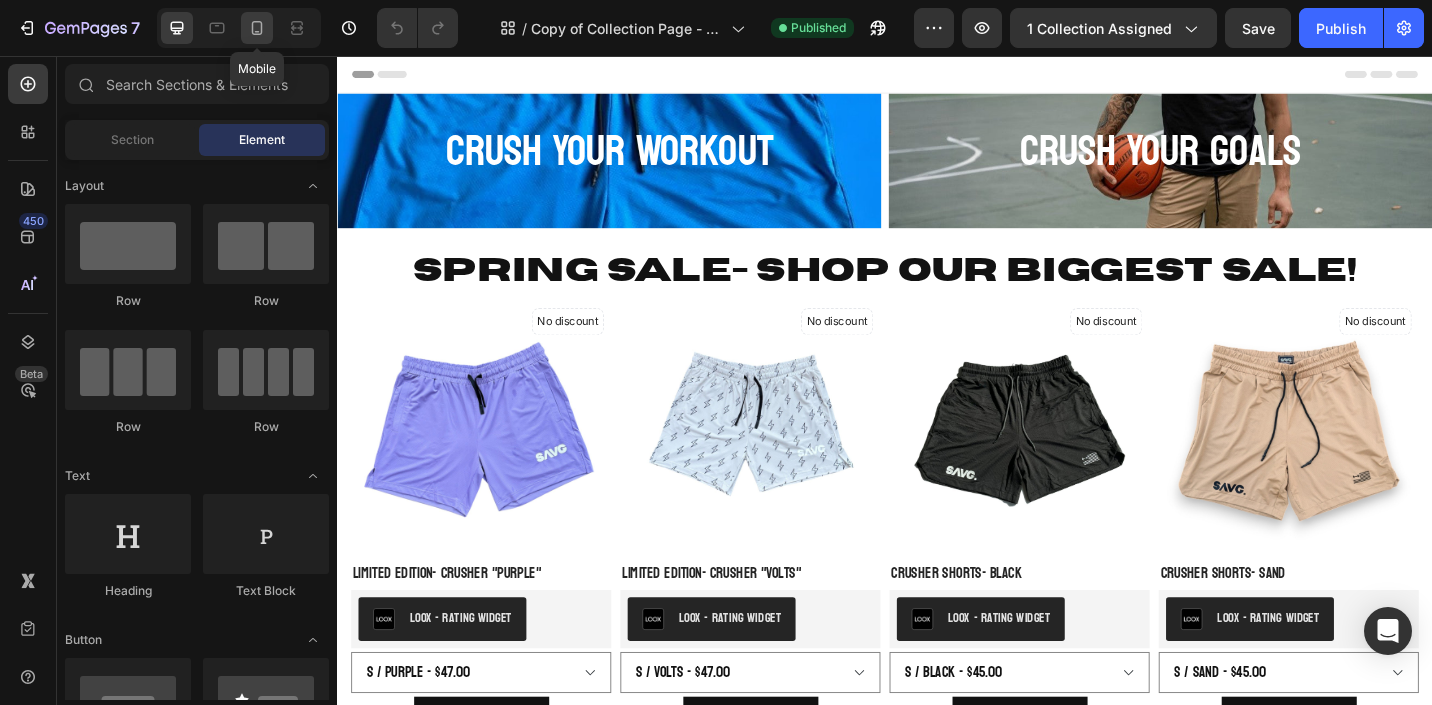 click 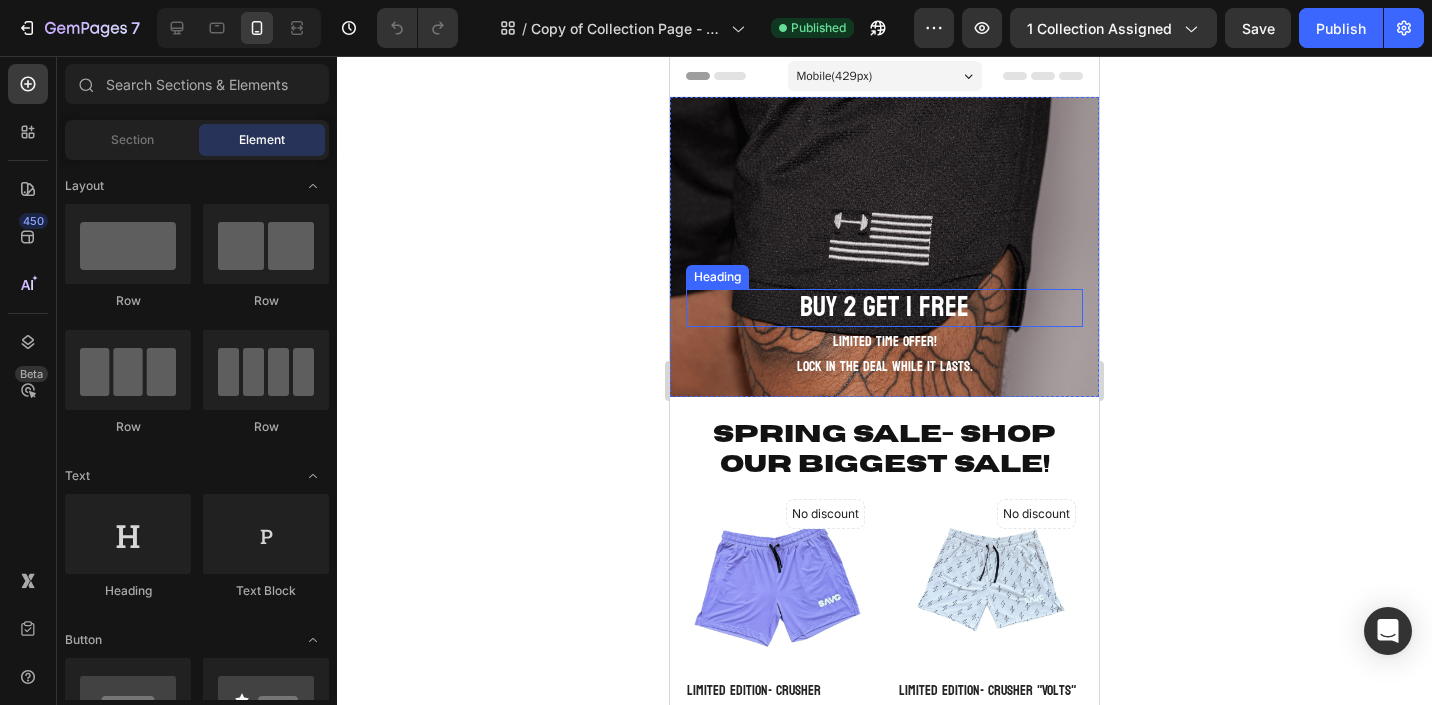 click on "Buy 2 Get 1 Free" at bounding box center (884, 308) 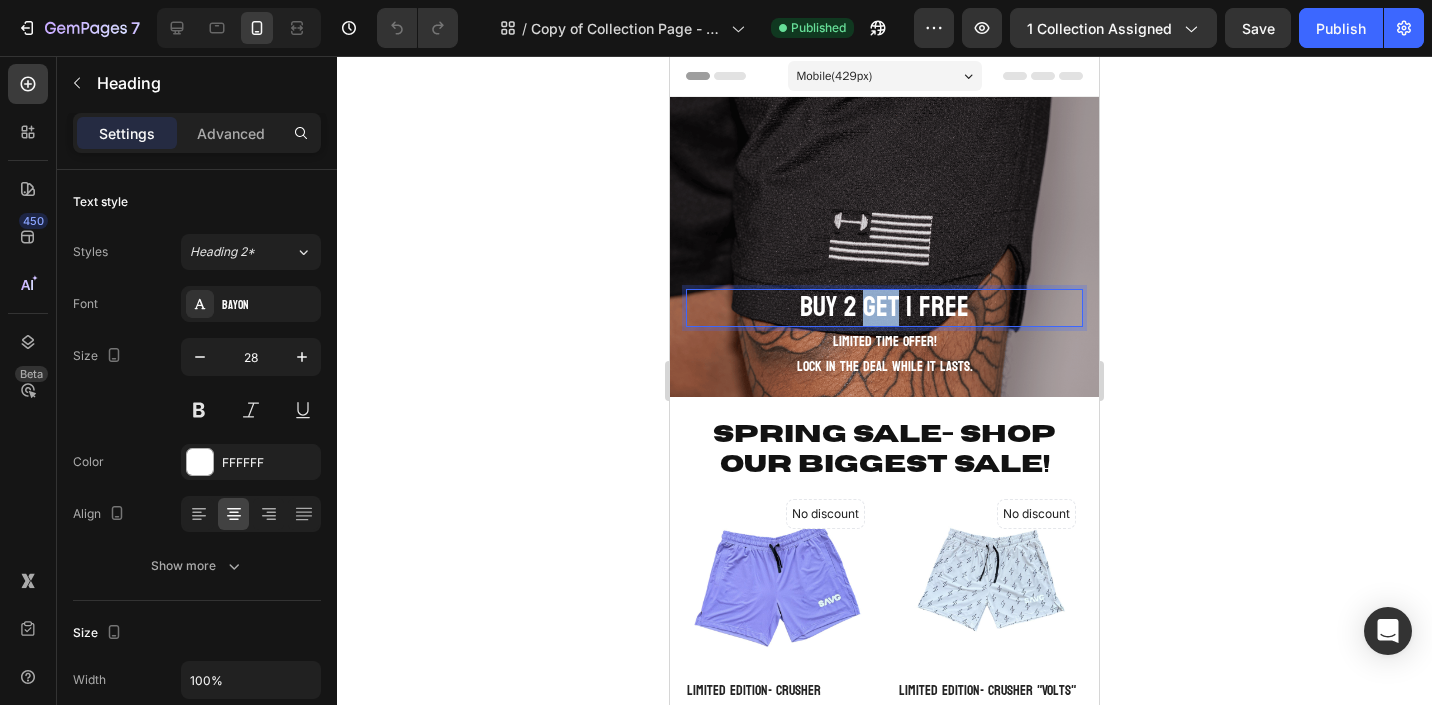 click on "Buy 2 Get 1 Free" at bounding box center (884, 308) 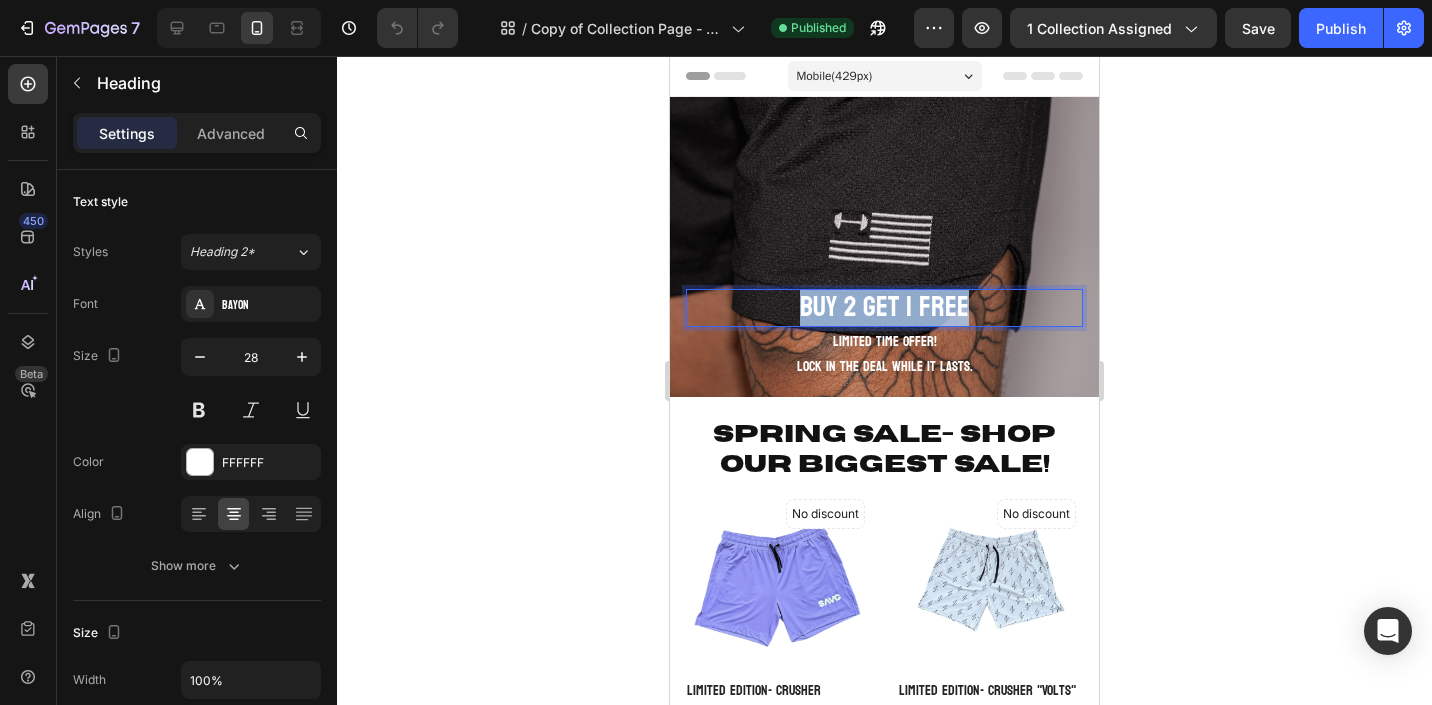 click on "Buy 2 Get 1 Free" at bounding box center (884, 308) 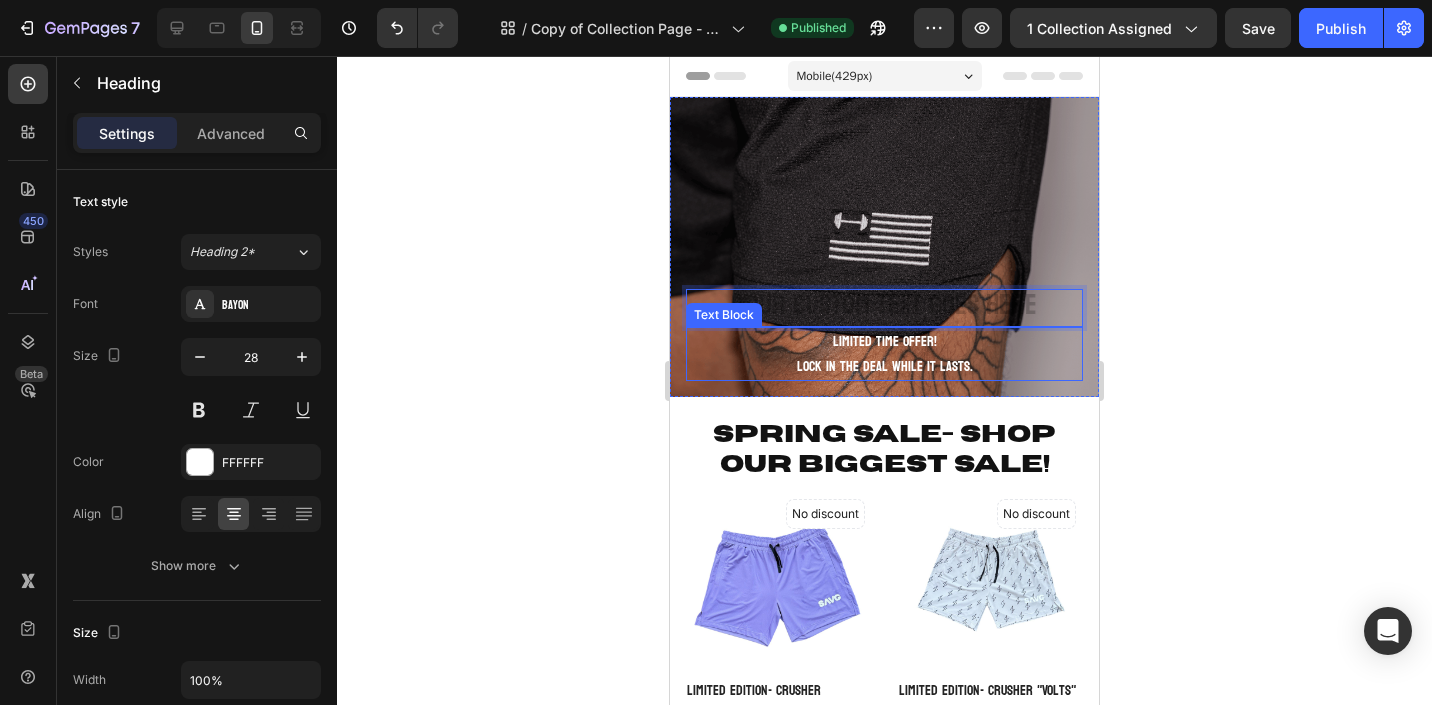 click on "Limited Time offer!" at bounding box center (884, 341) 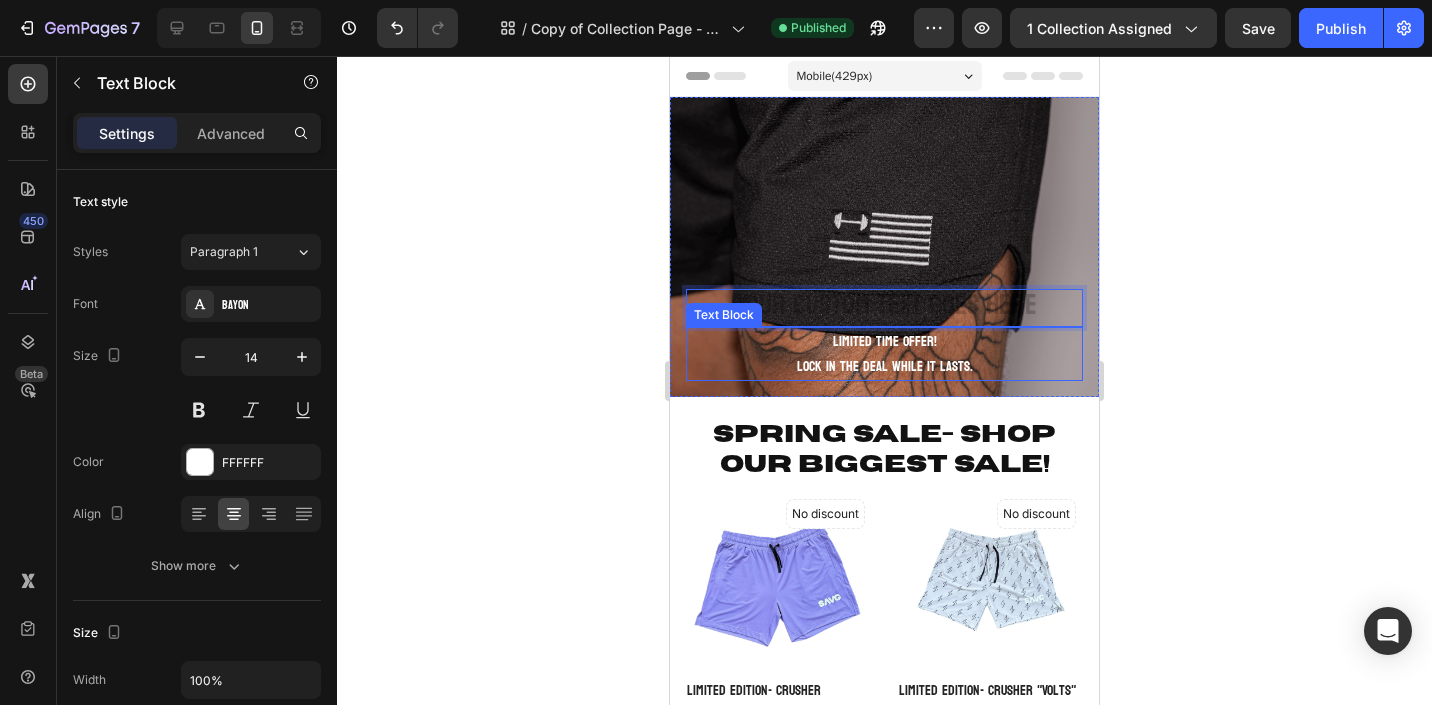 click on "Limited Time offer!" at bounding box center [884, 341] 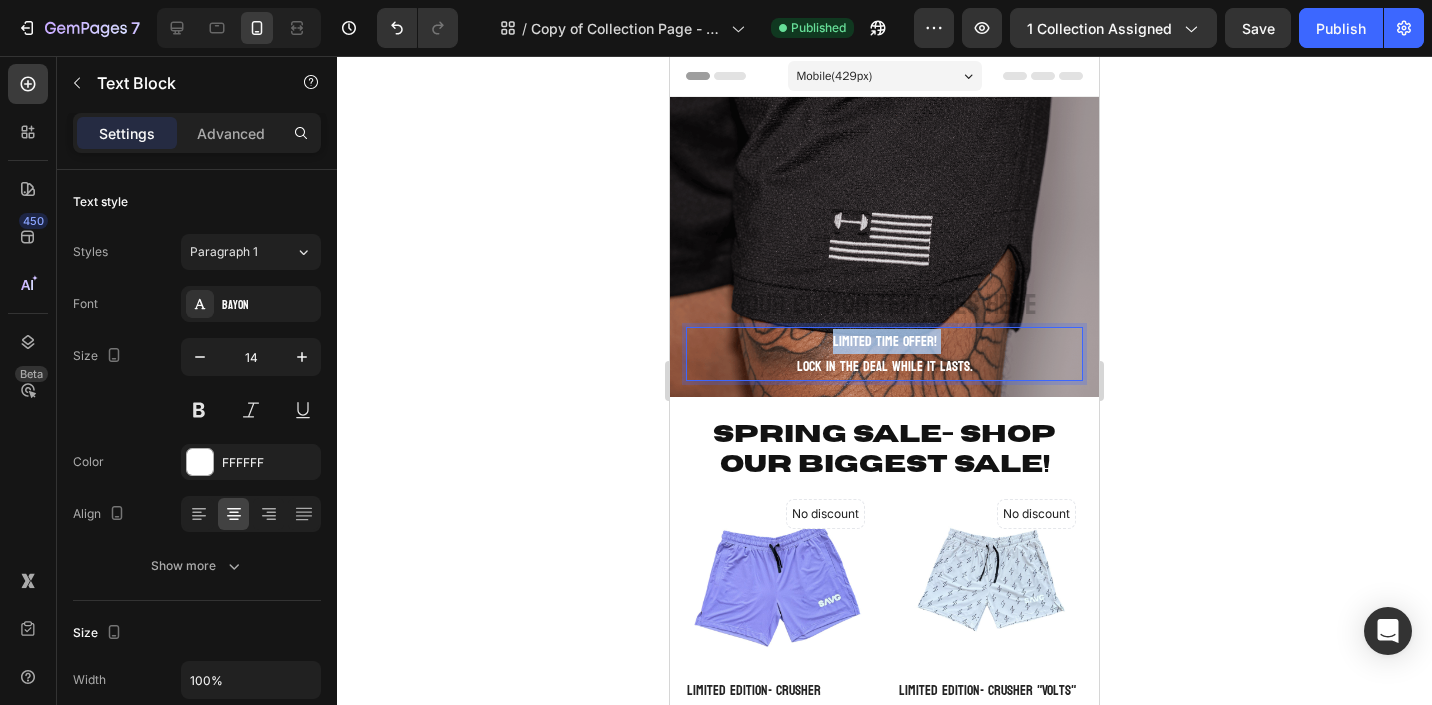 click on "Limited Time offer!" at bounding box center (884, 341) 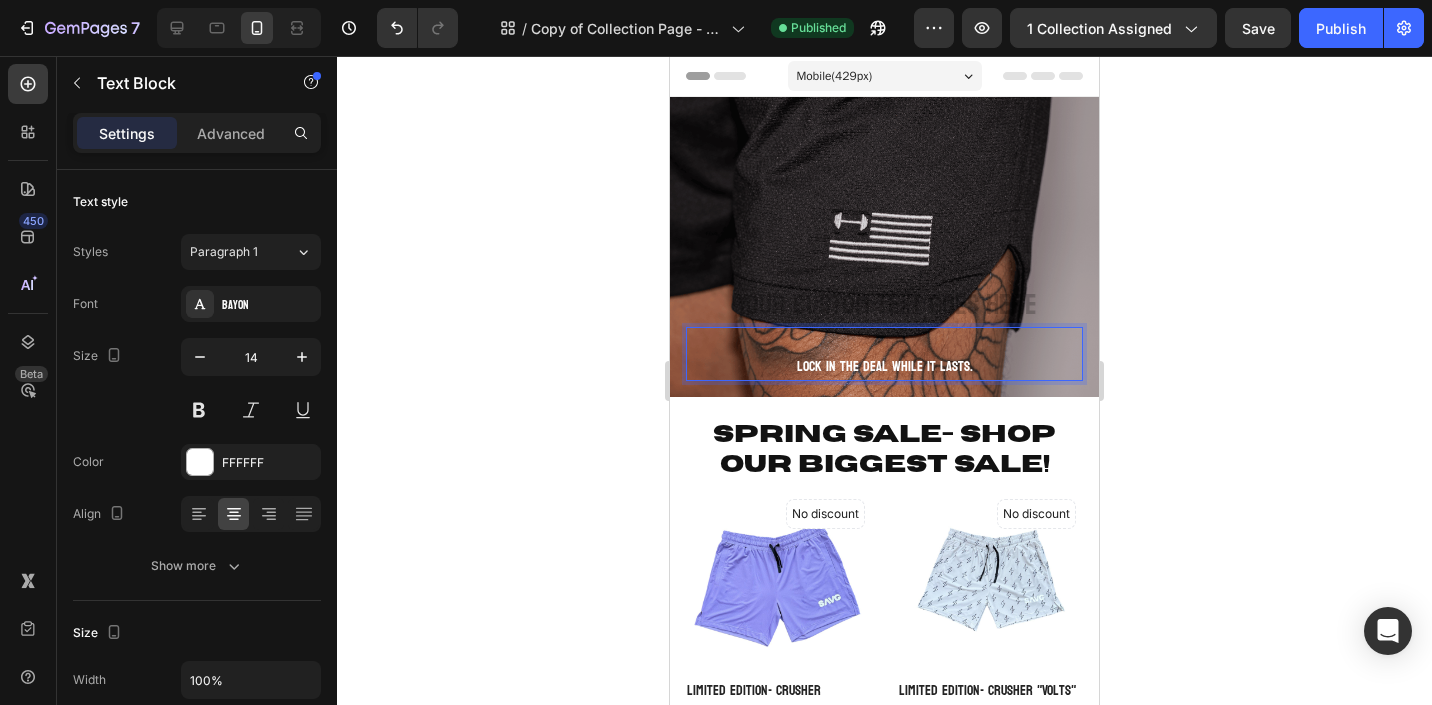 click on "Lock in The deal while it lasts." at bounding box center (884, 366) 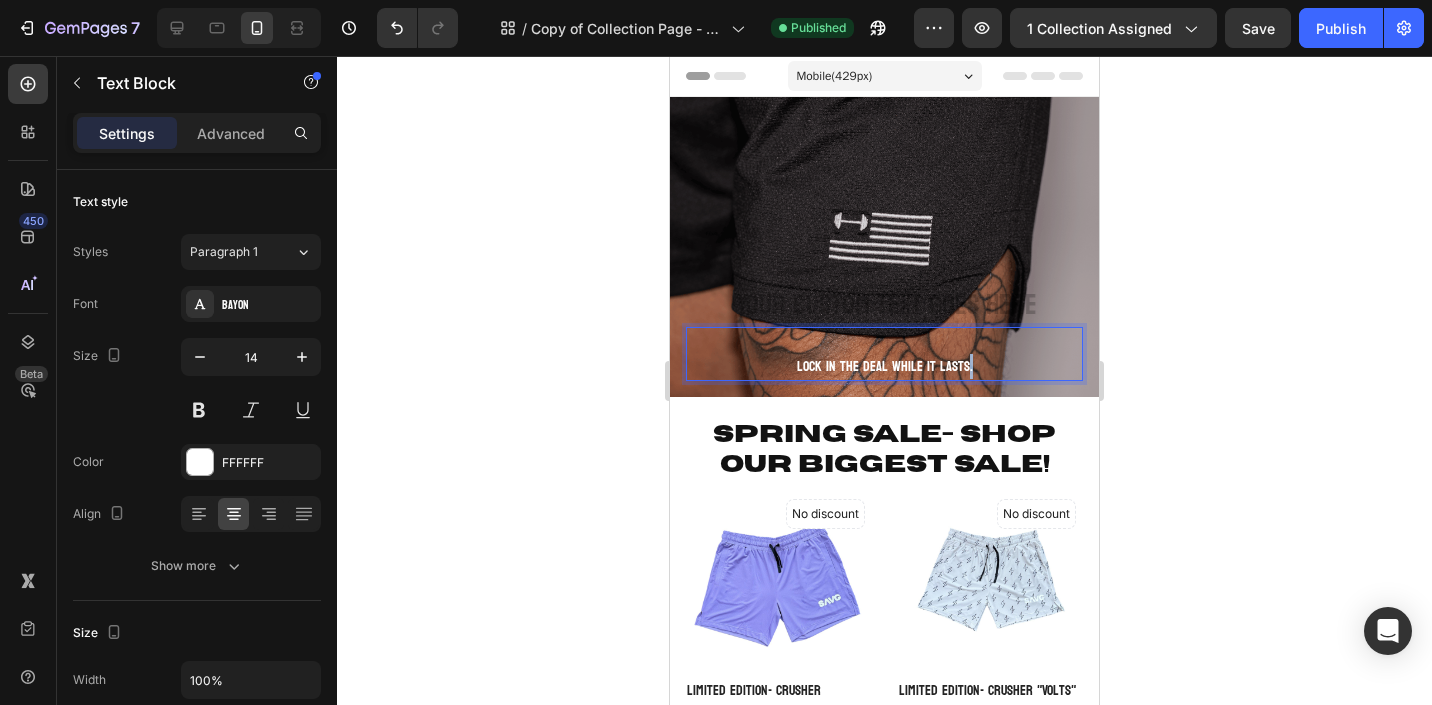 click on "Lock in The deal while it lasts." at bounding box center [884, 366] 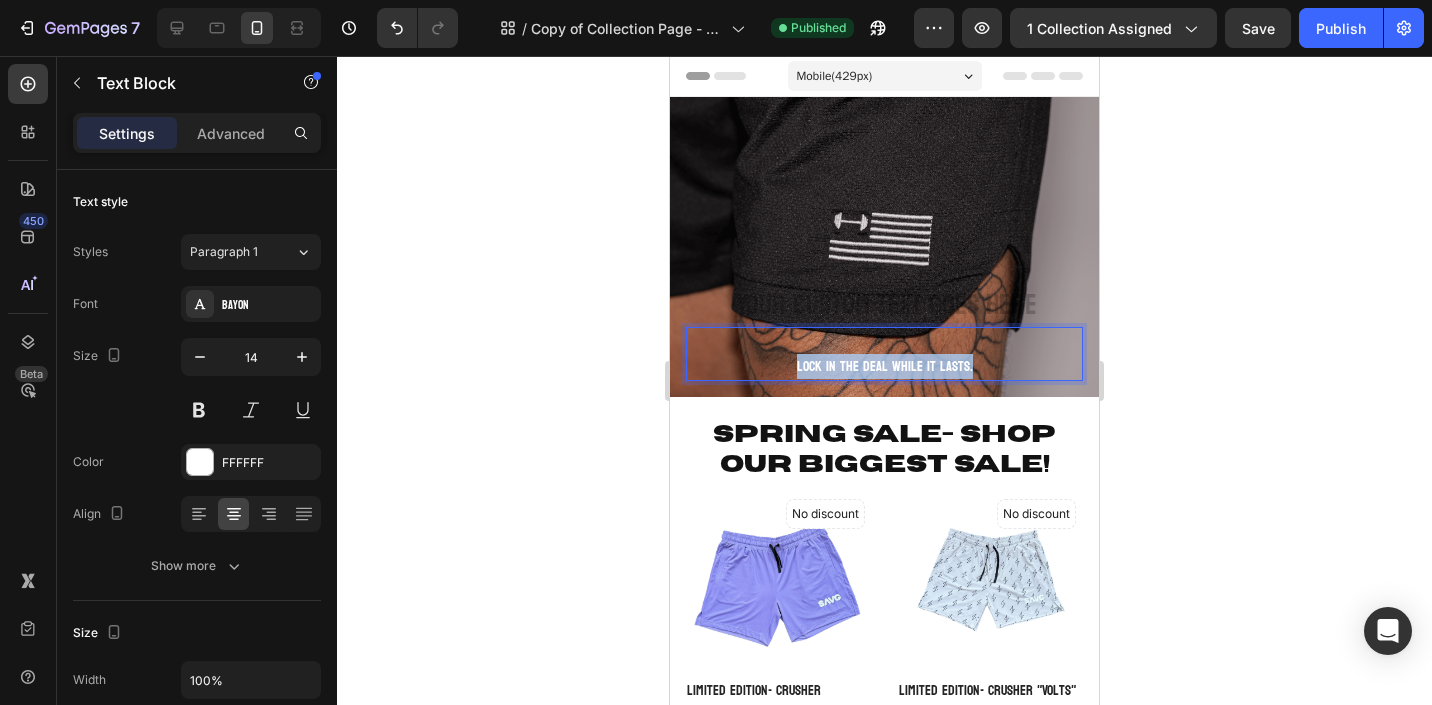 click on "Lock in The deal while it lasts." at bounding box center (884, 366) 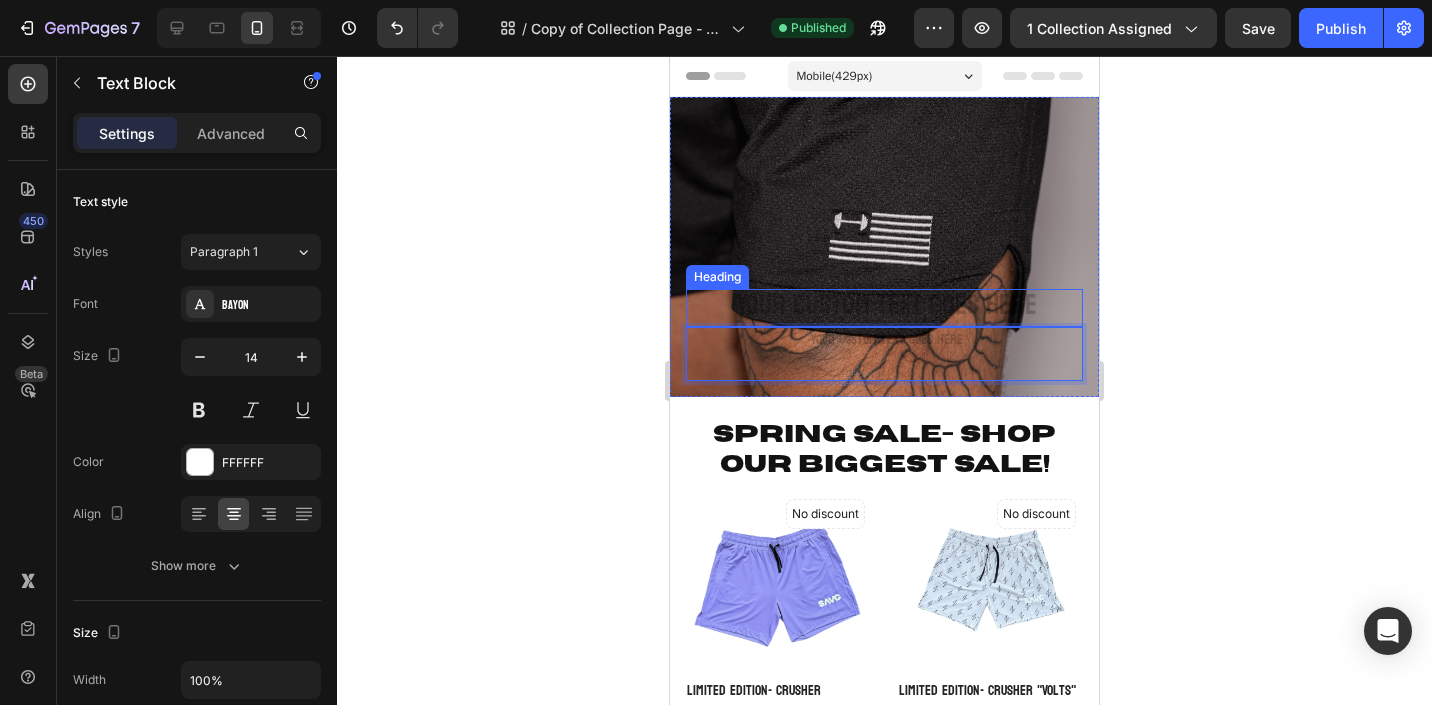 click at bounding box center [884, 308] 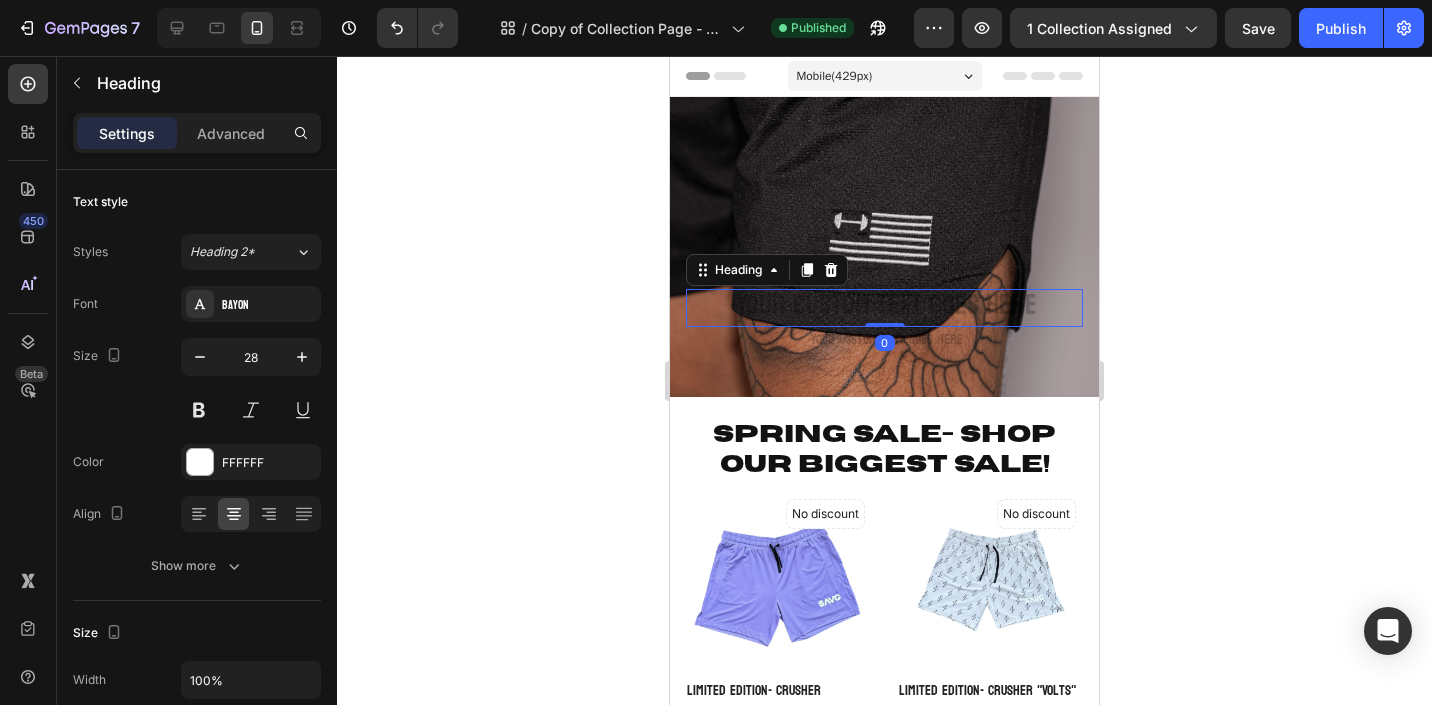 click at bounding box center [884, 308] 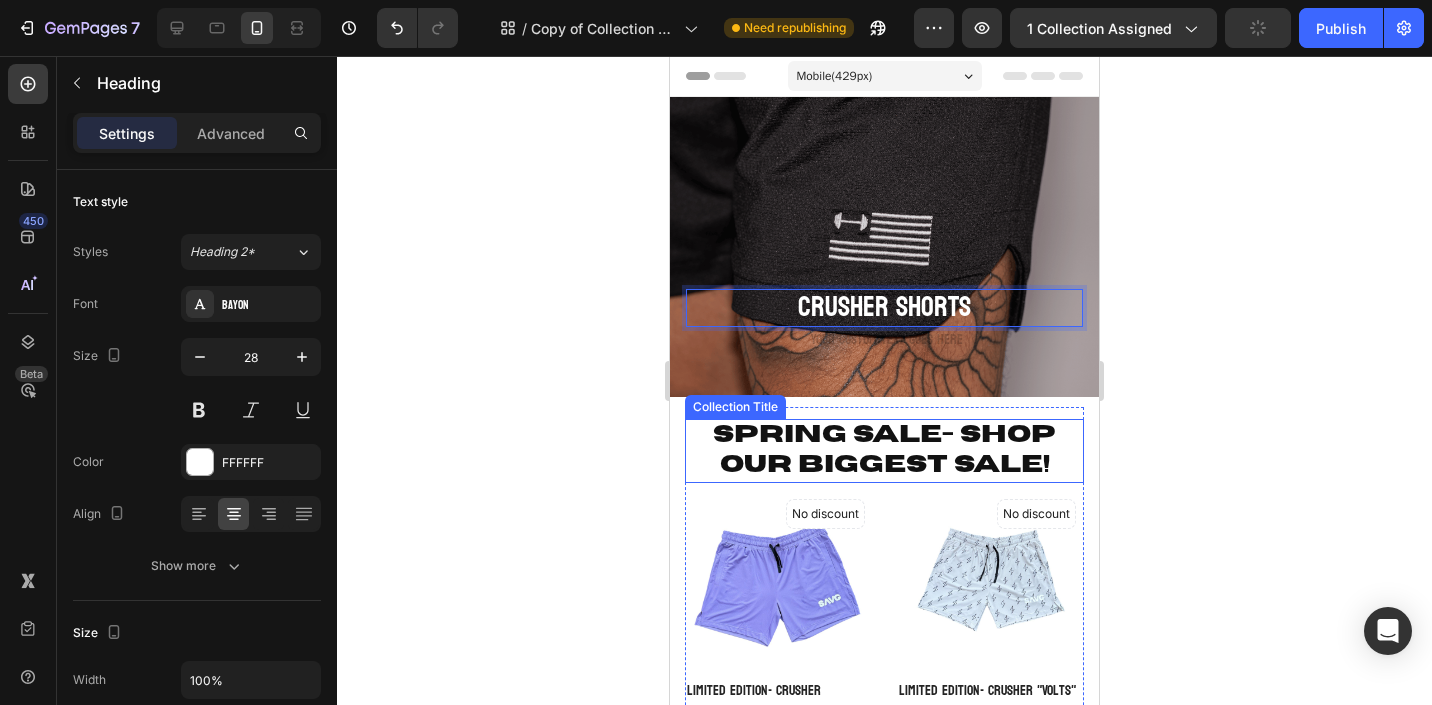 click 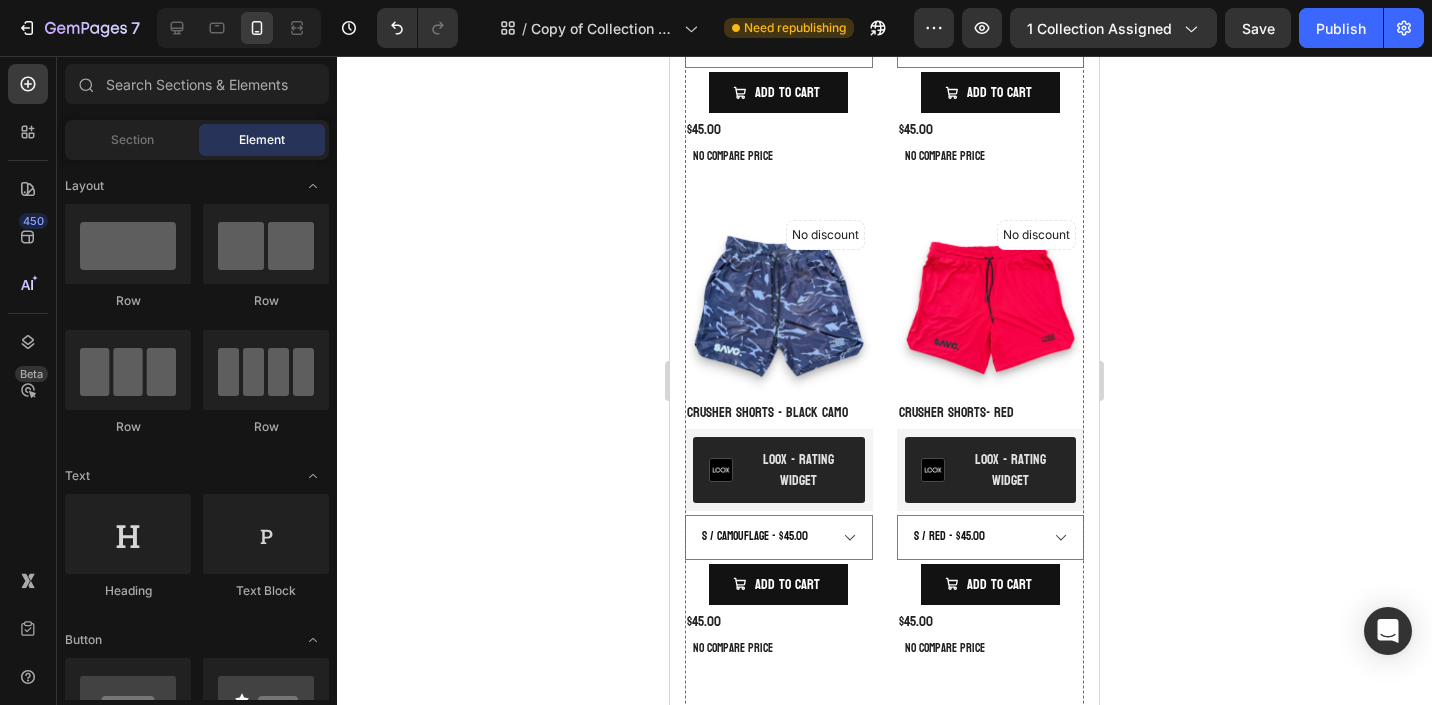 scroll, scrollTop: 0, scrollLeft: 0, axis: both 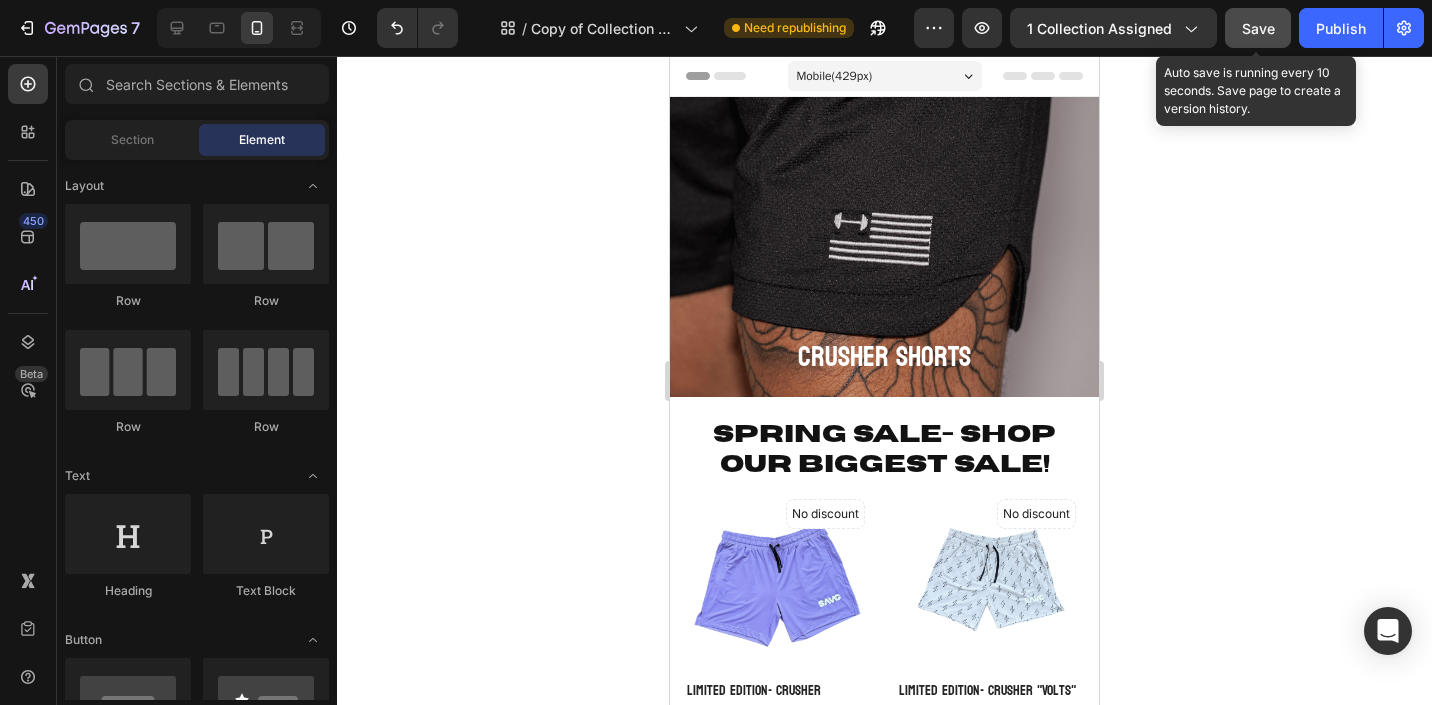 click on "Save" at bounding box center [1258, 28] 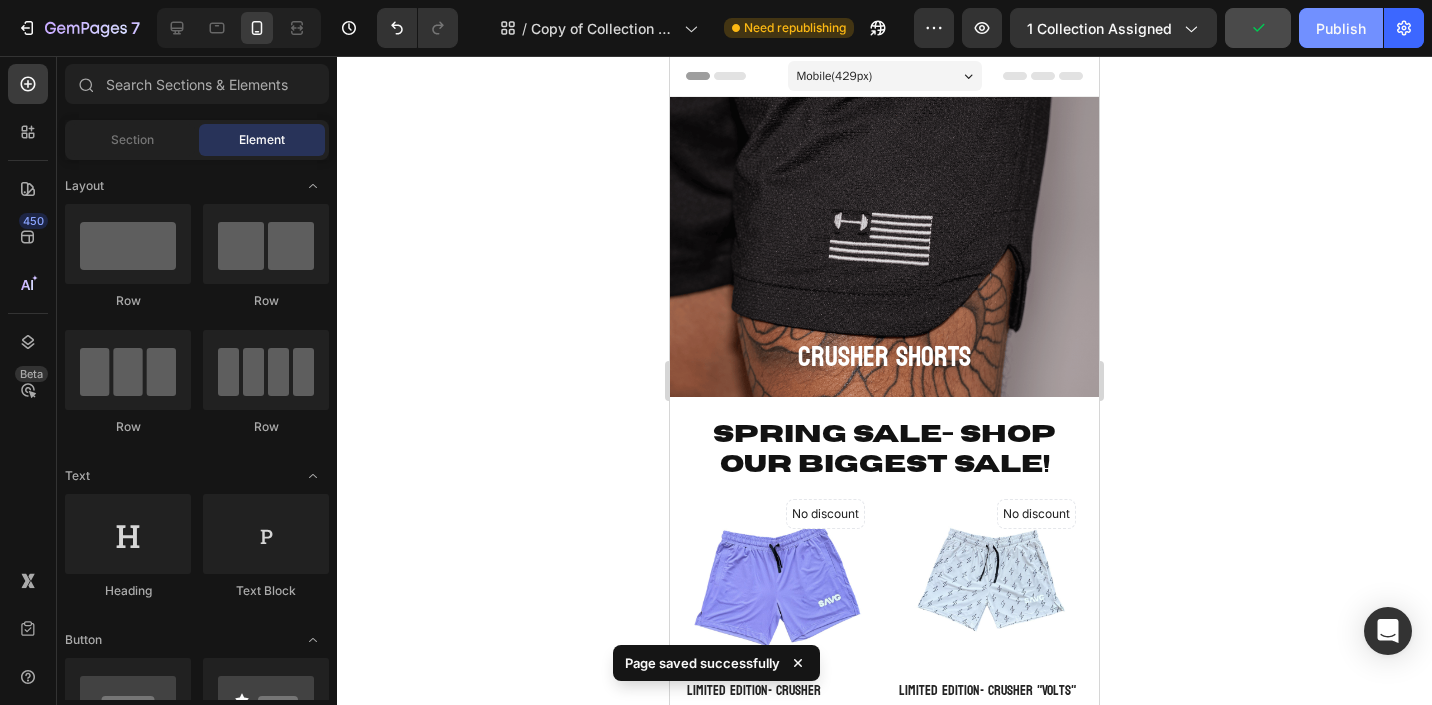 click on "Publish" at bounding box center (1341, 28) 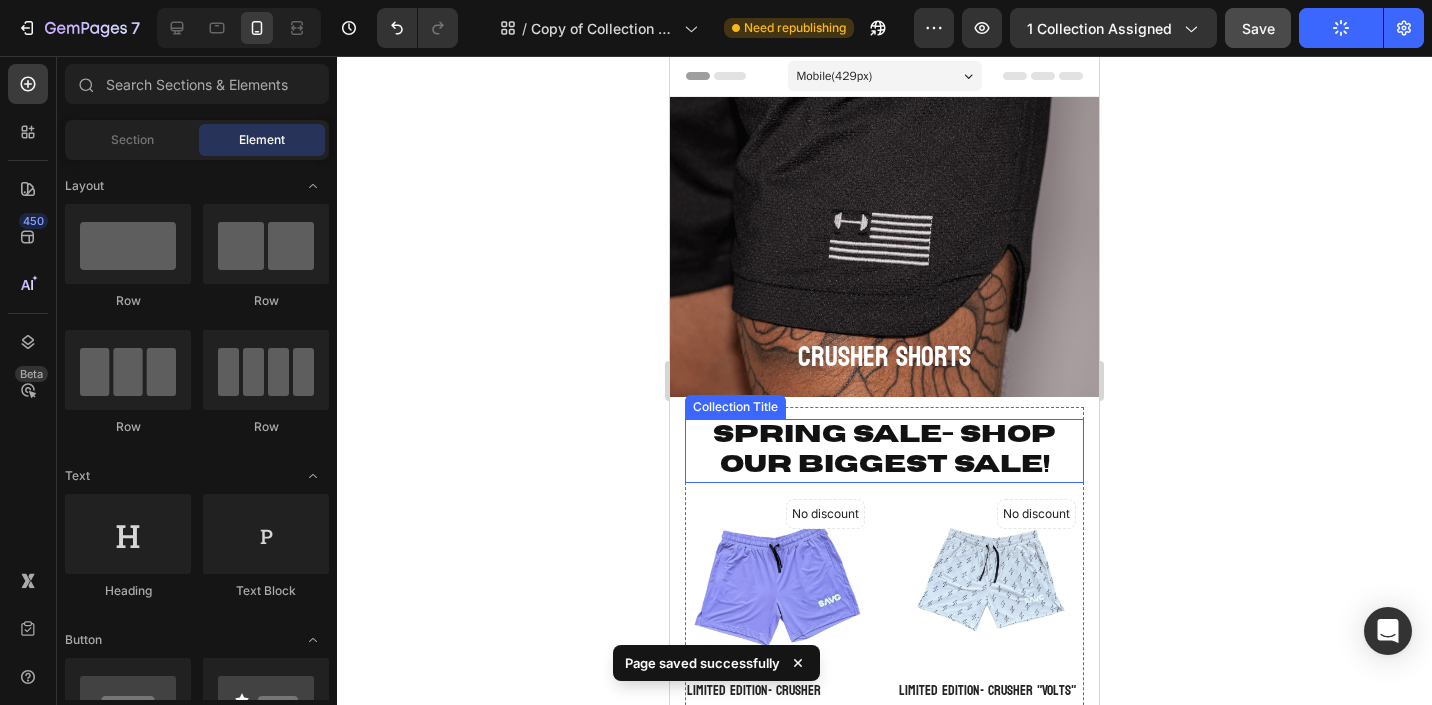 click on "Spring Sale- Shop our Biggest Sale!" at bounding box center (884, 451) 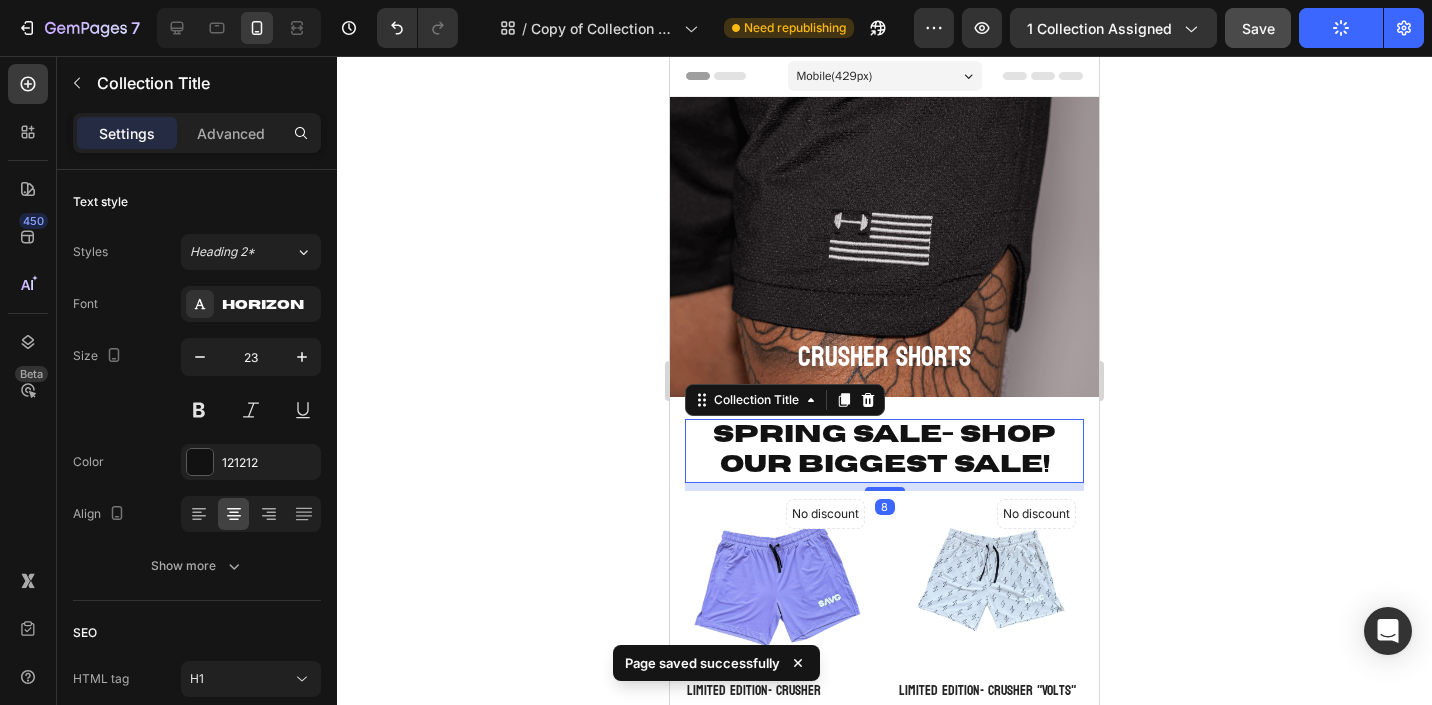 click on "Spring Sale- Shop our Biggest Sale!" at bounding box center [884, 451] 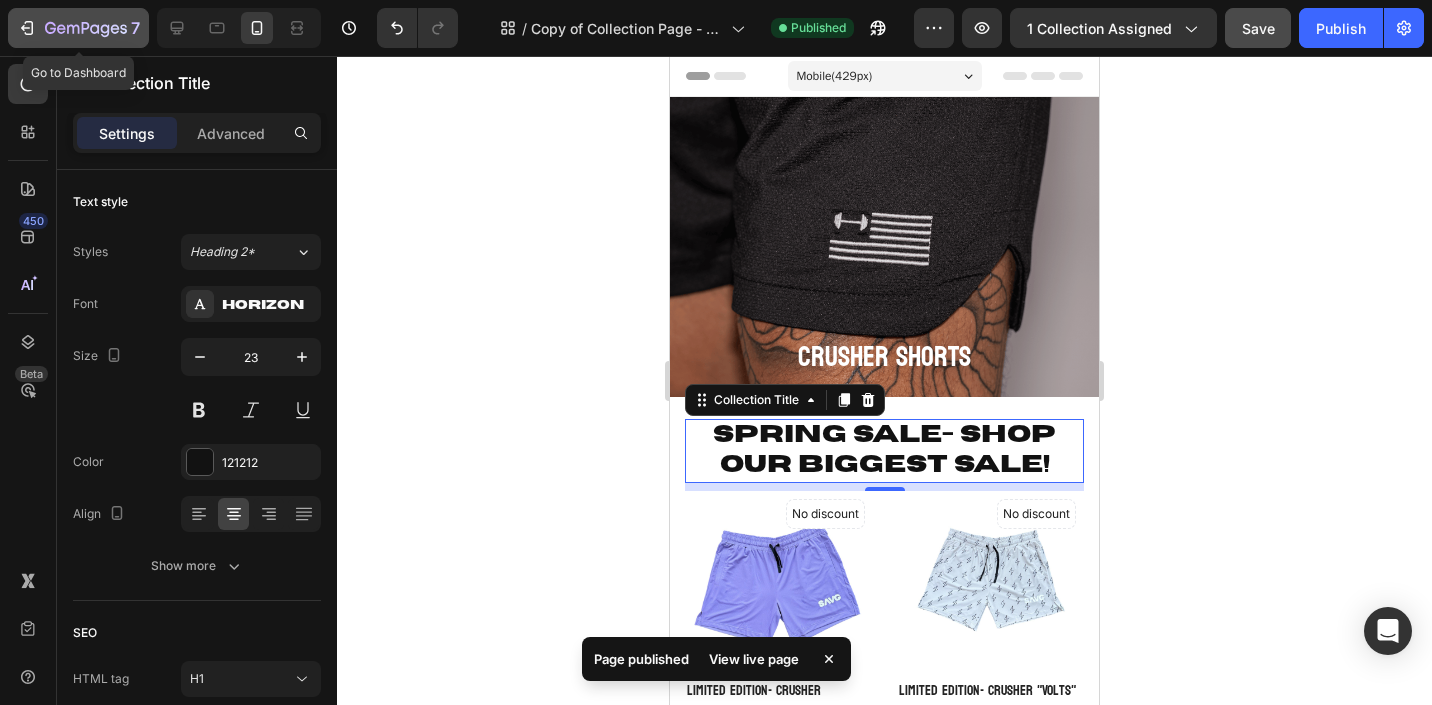click on "7" 